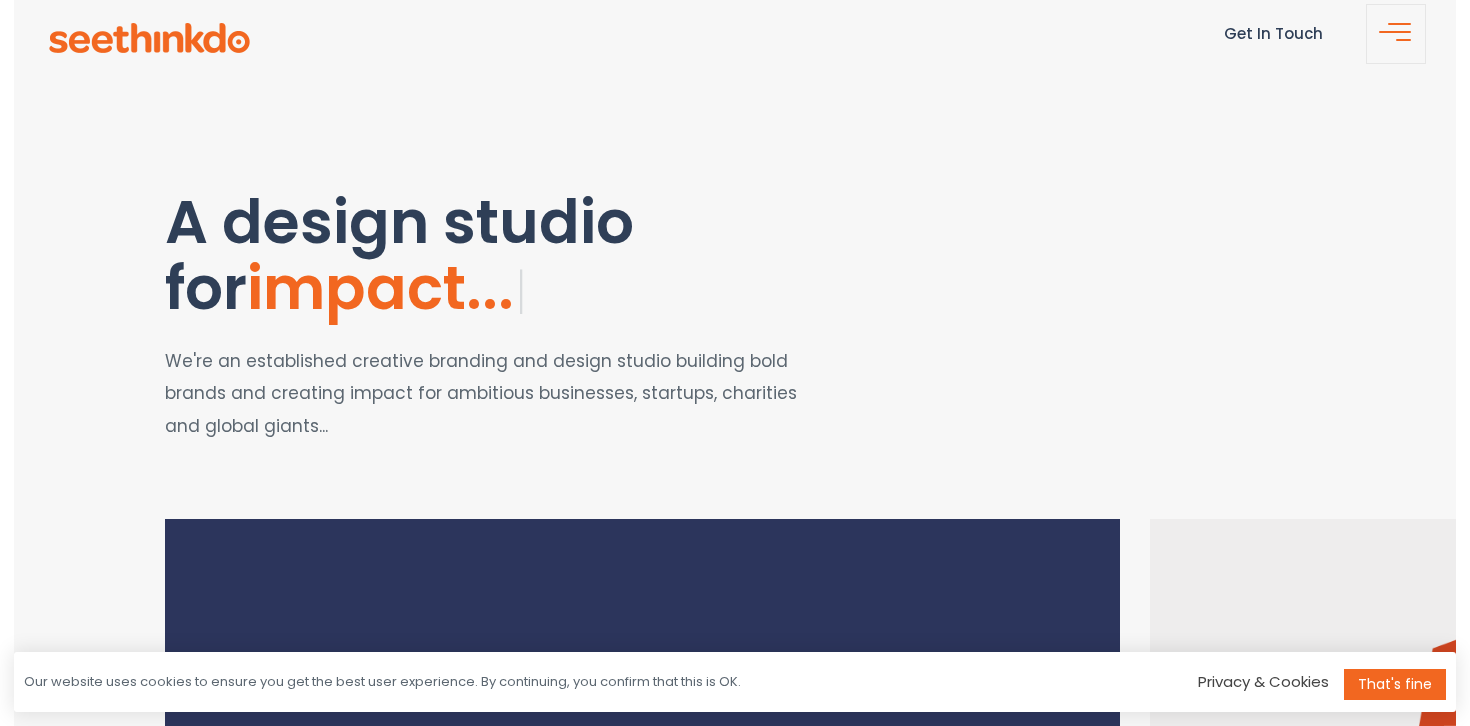 scroll, scrollTop: 38, scrollLeft: 0, axis: vertical 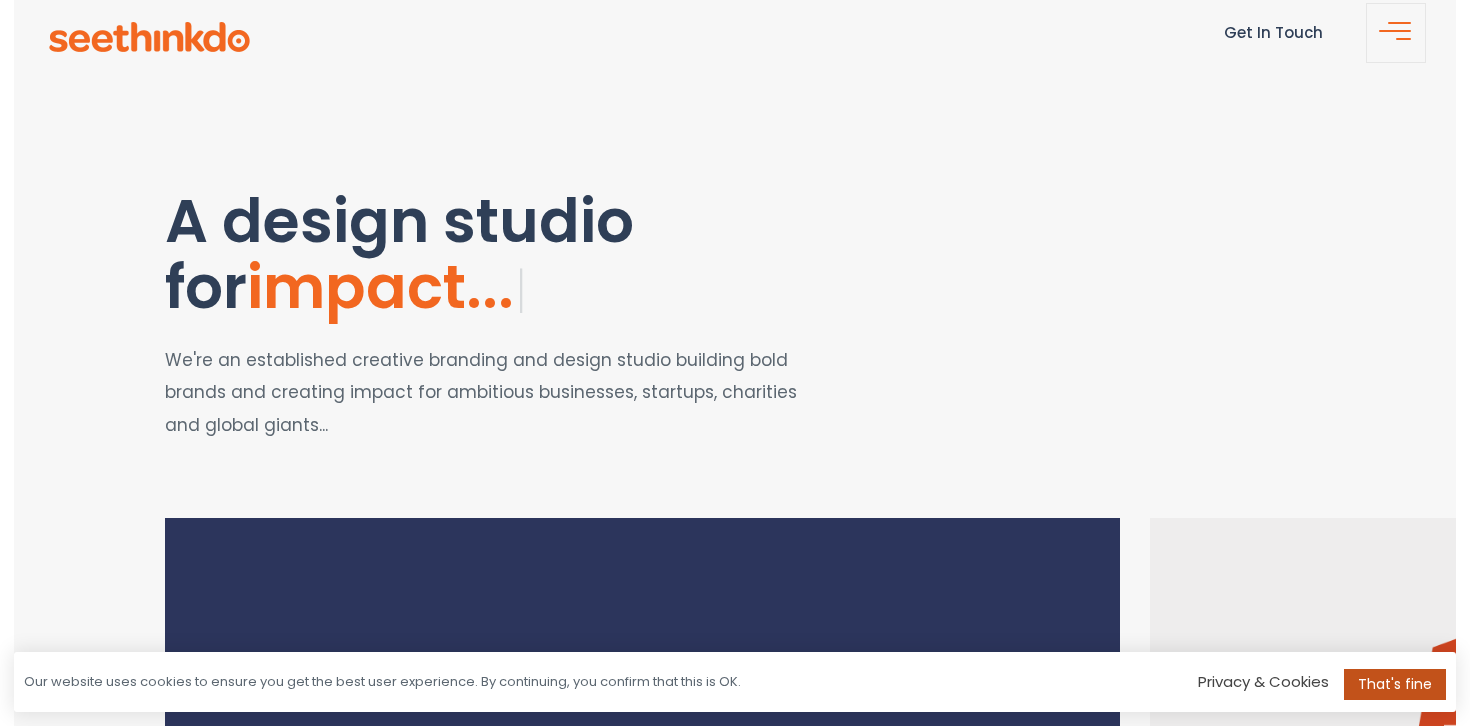 click on "That's fine" at bounding box center (1395, 684) 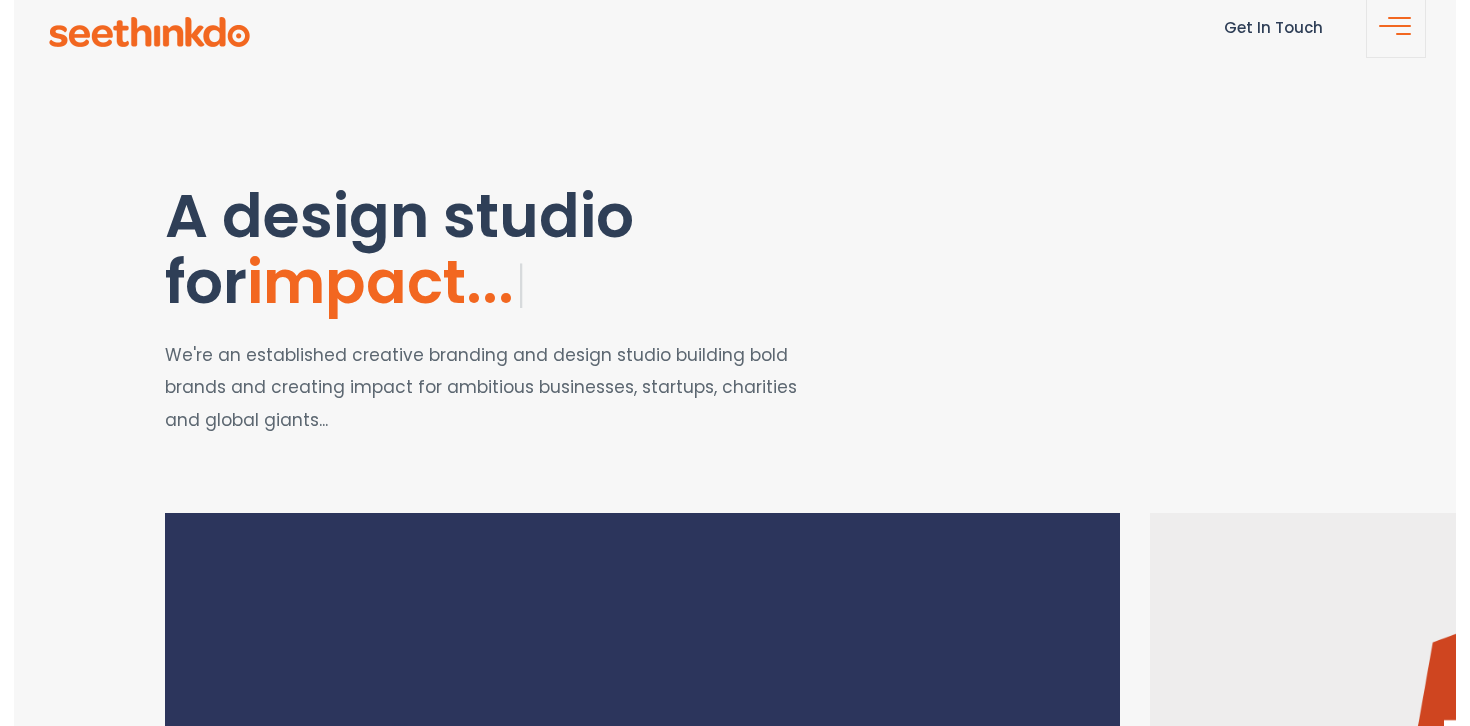 scroll, scrollTop: 0, scrollLeft: 0, axis: both 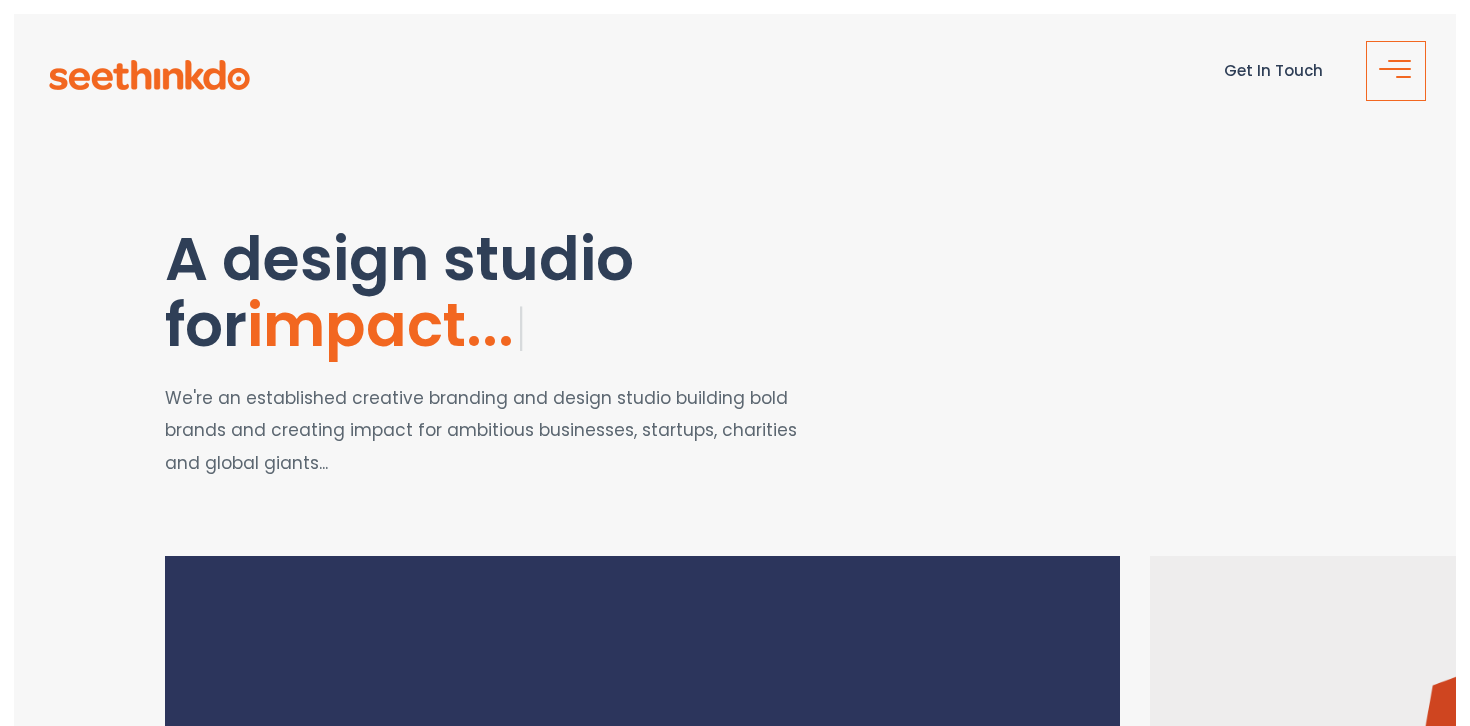 click at bounding box center [1396, 71] 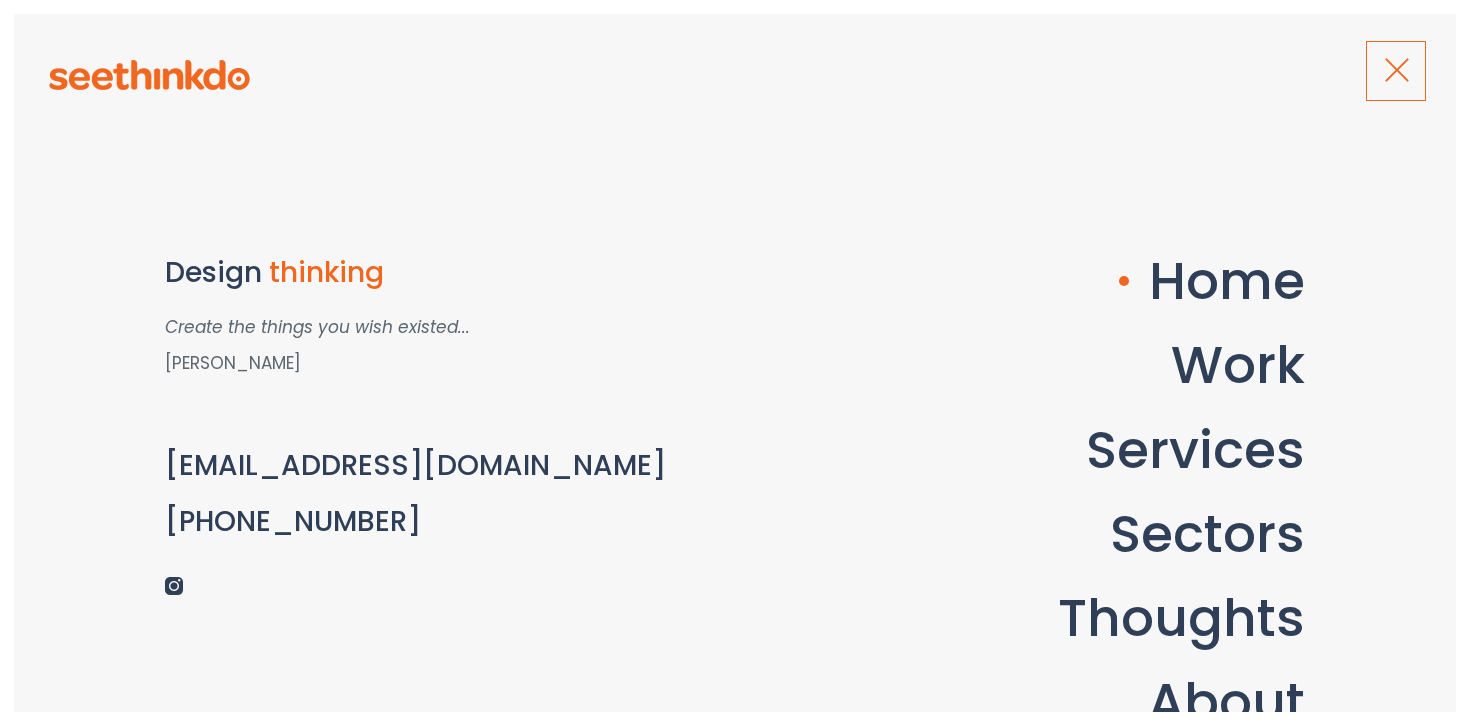 click at bounding box center (1396, 71) 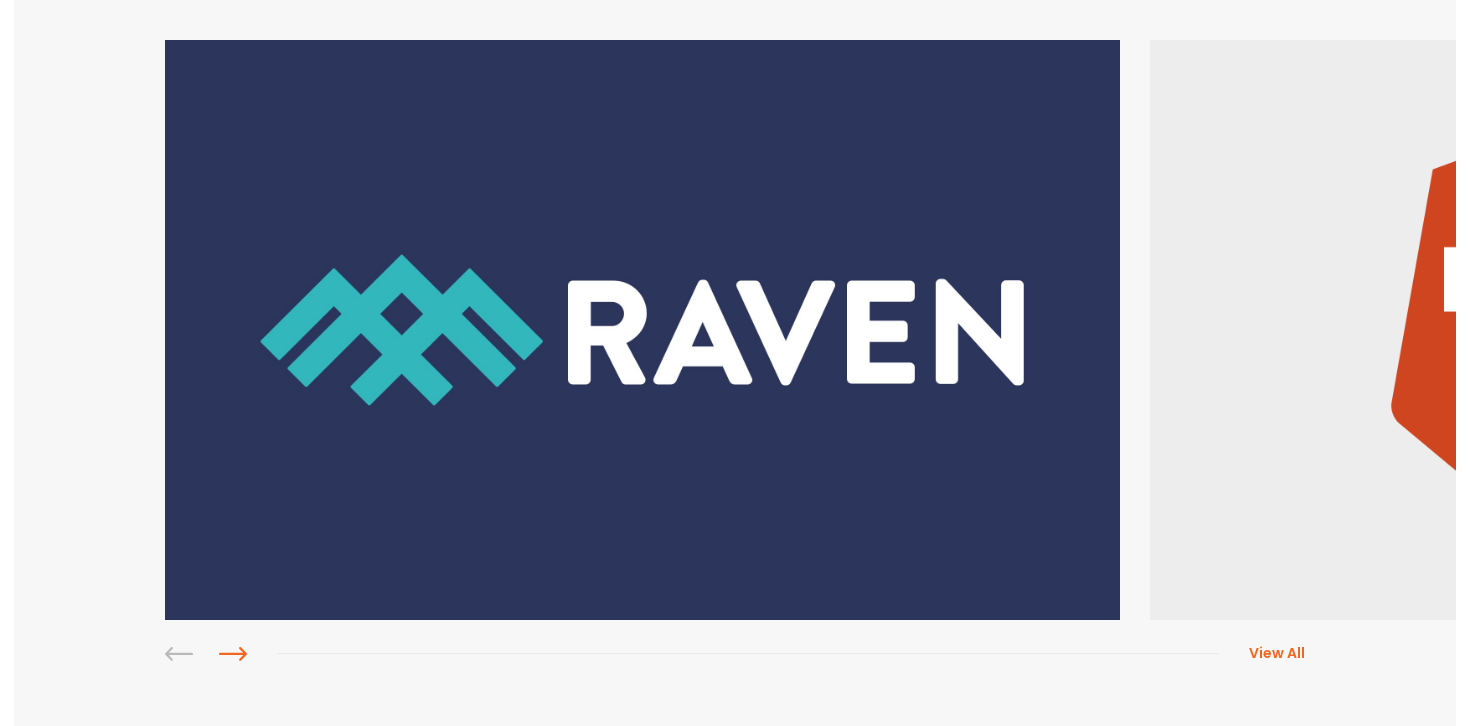 scroll, scrollTop: 514, scrollLeft: 0, axis: vertical 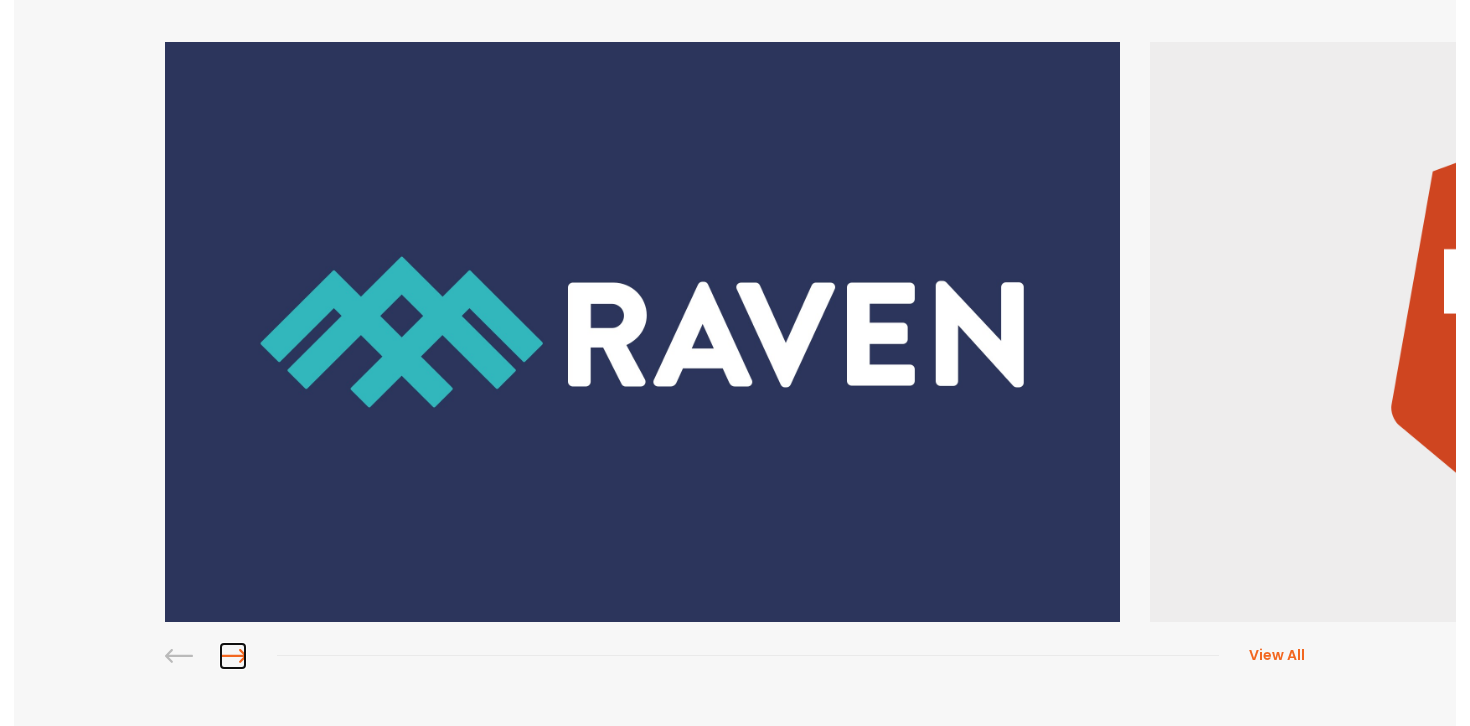 click at bounding box center (233, 656) 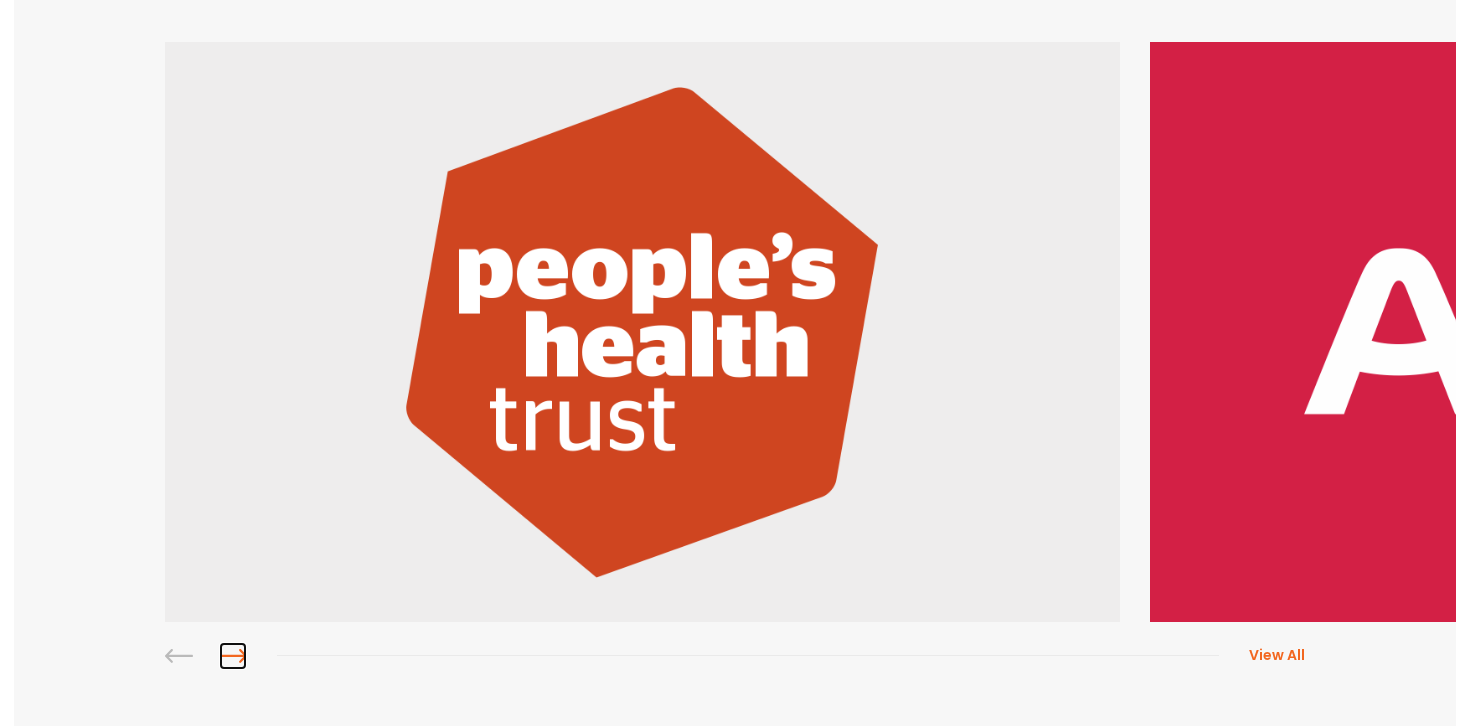 click at bounding box center (233, 656) 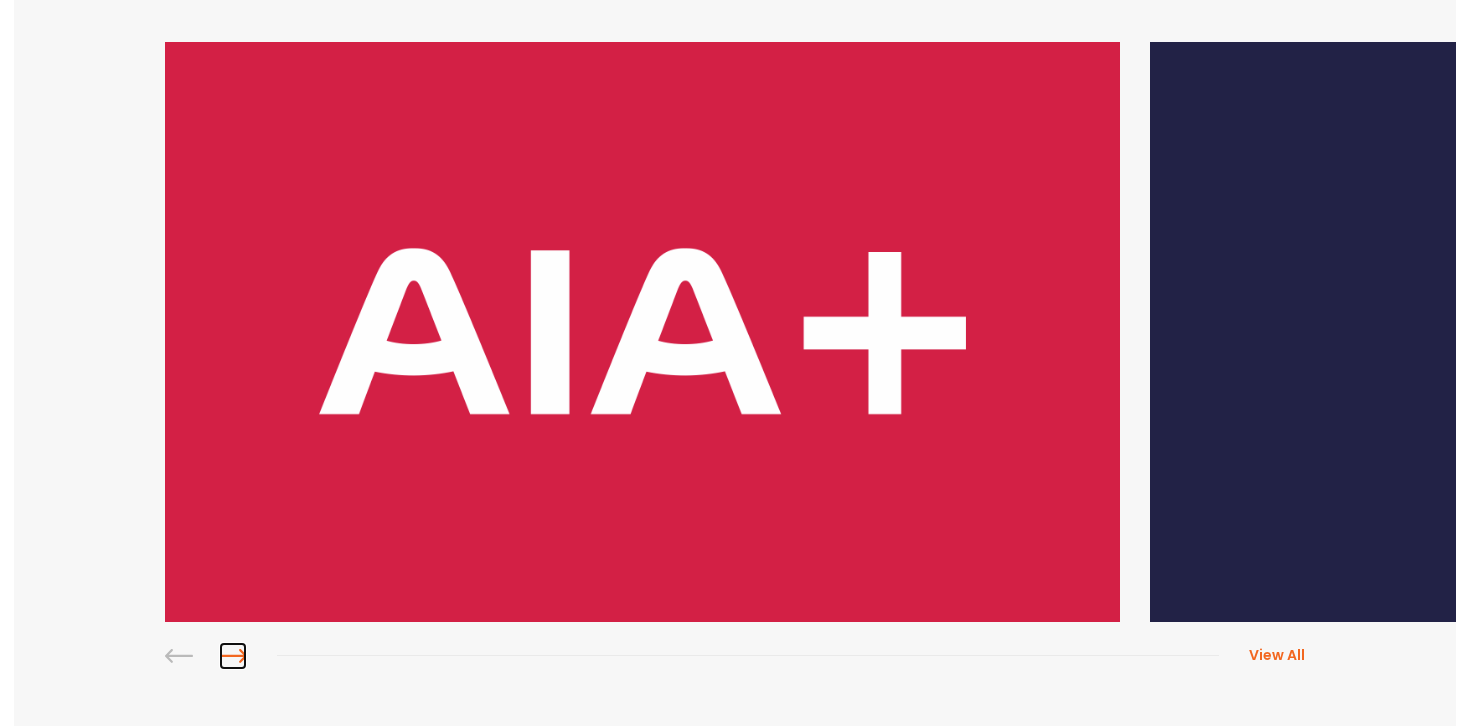 click at bounding box center [233, 656] 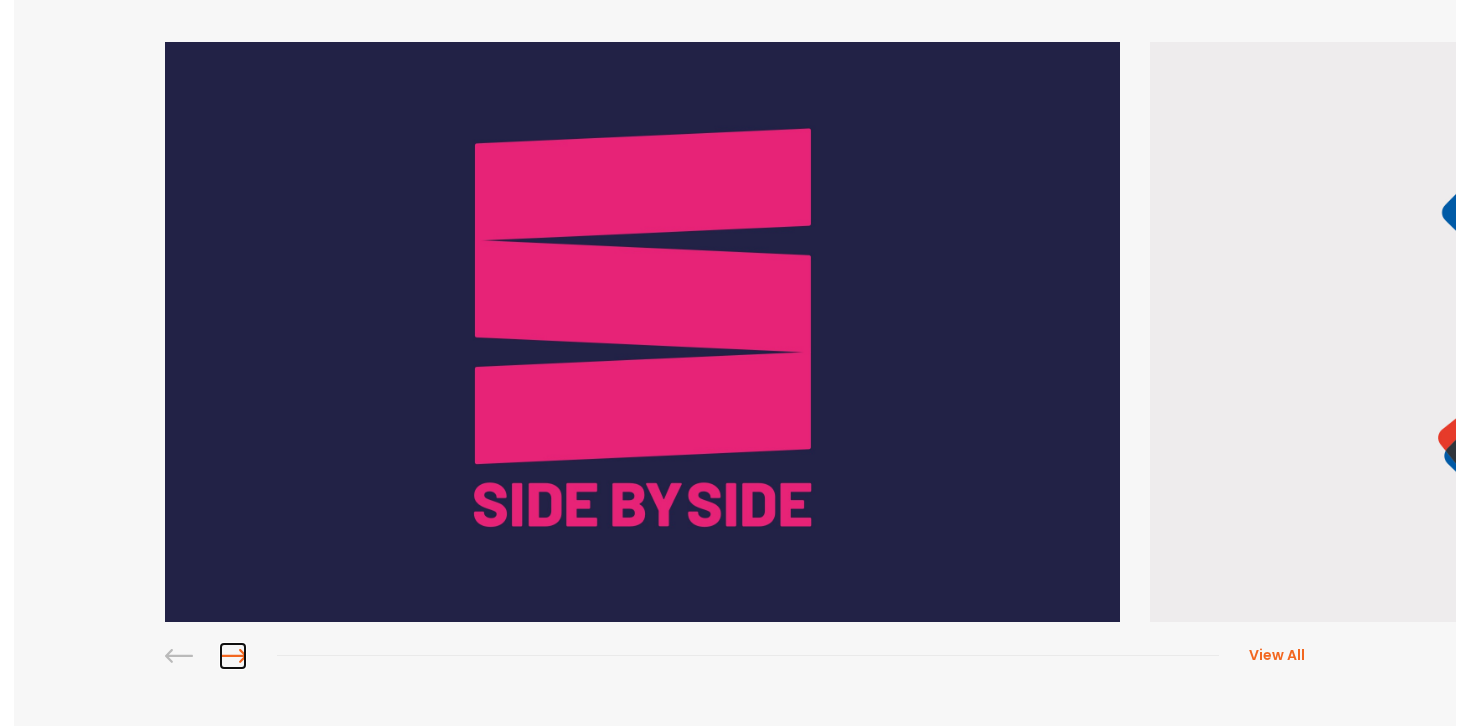 click at bounding box center (233, 656) 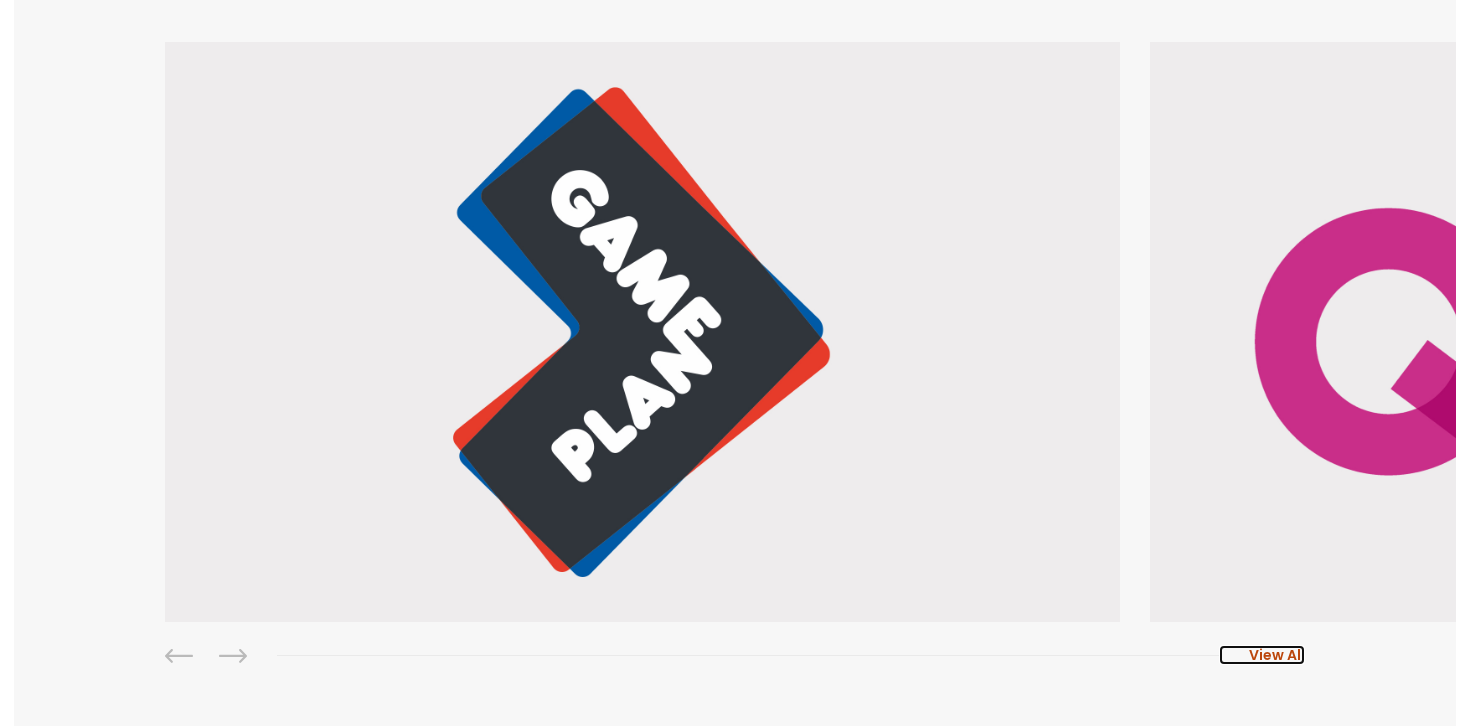 click on "View All" at bounding box center [1277, 655] 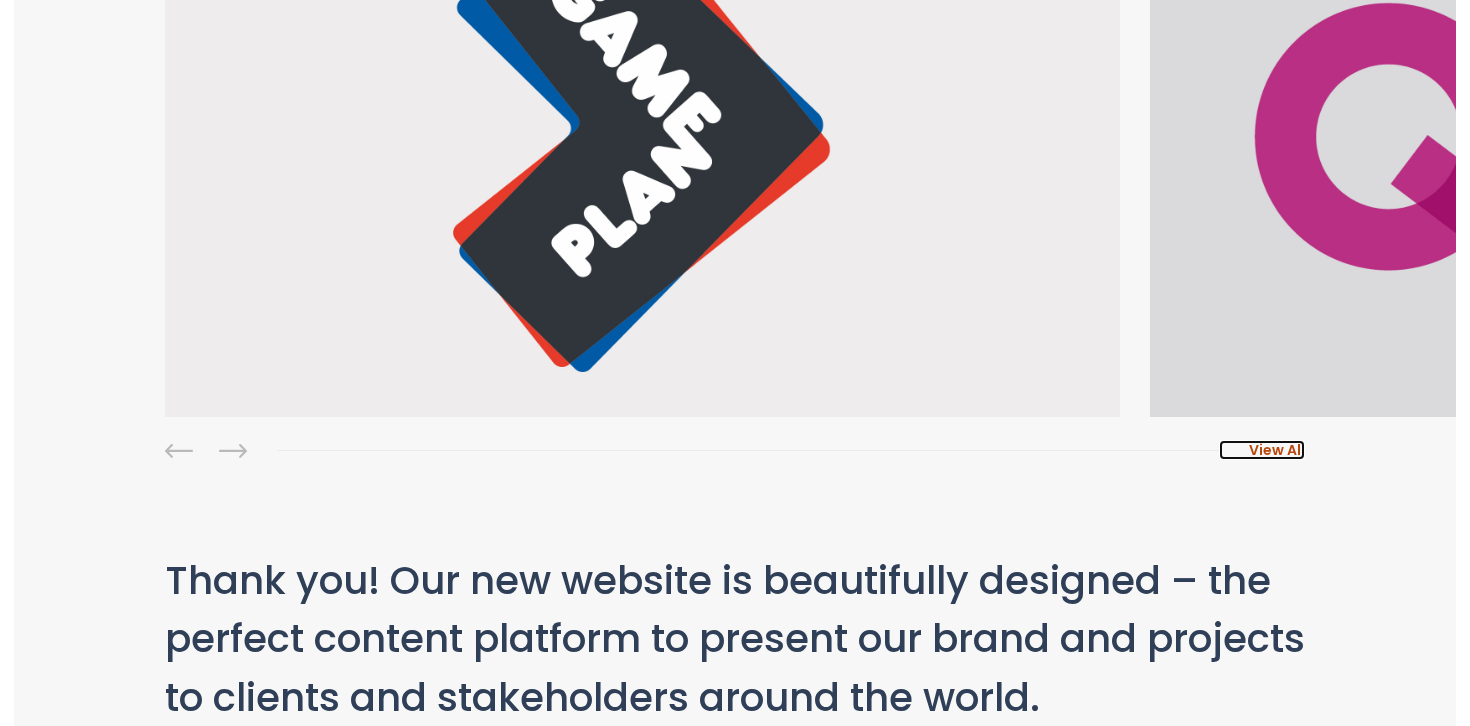 scroll, scrollTop: 670, scrollLeft: 0, axis: vertical 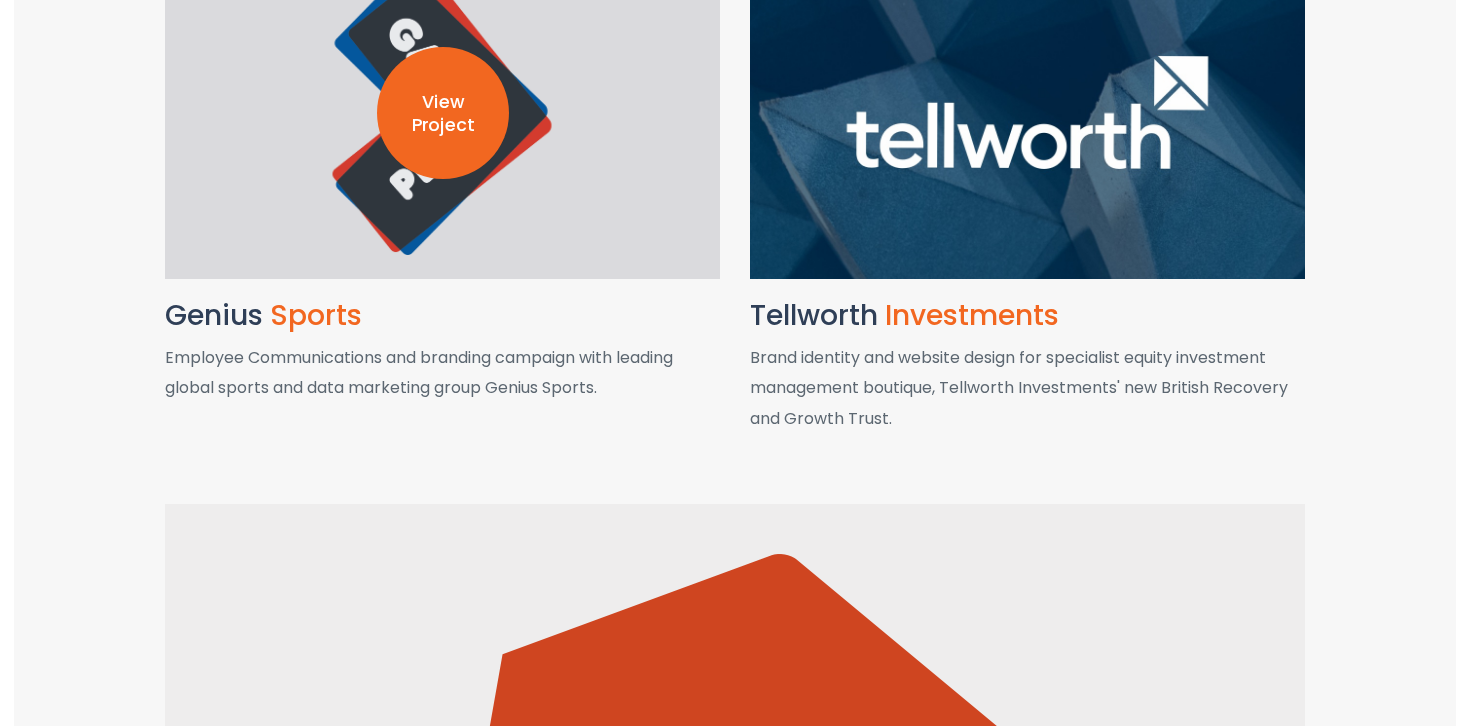 click on "View Project" at bounding box center [443, 114] 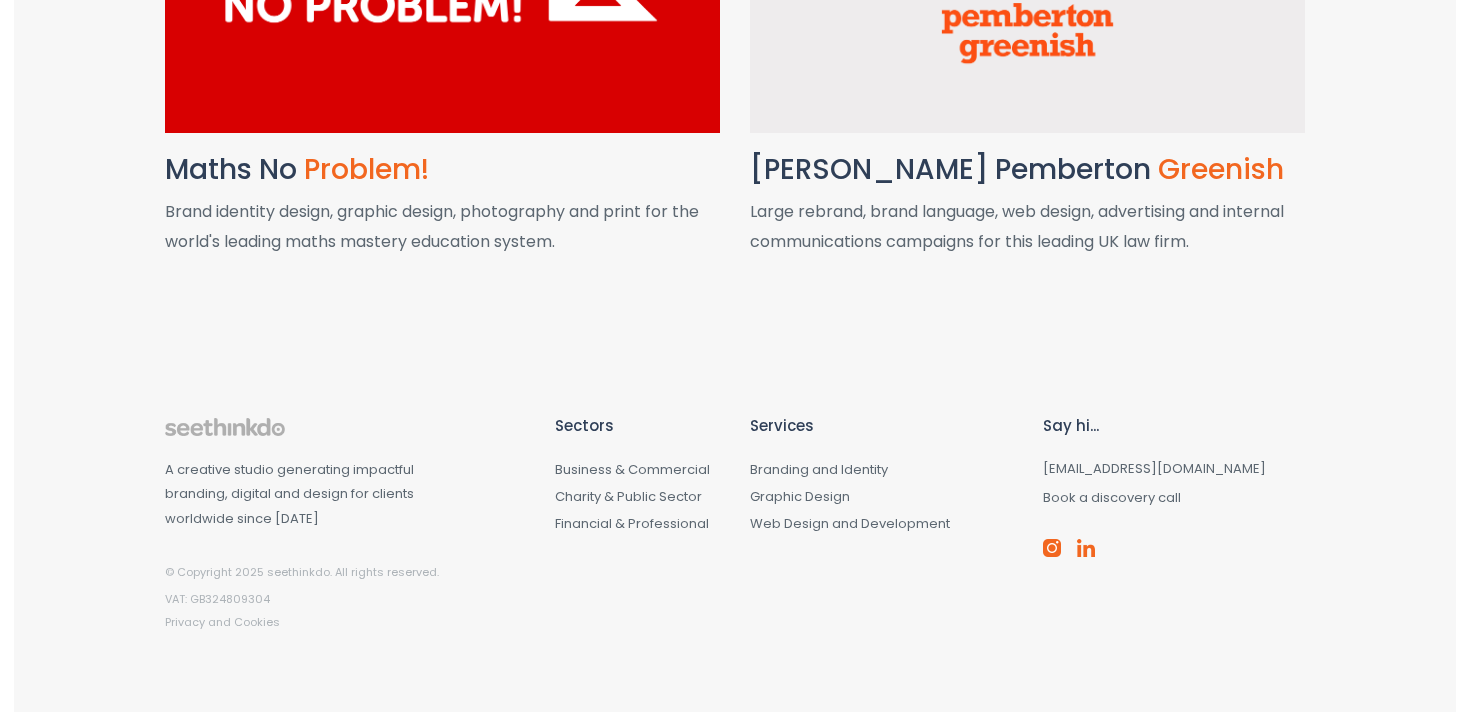 scroll, scrollTop: 4726, scrollLeft: 0, axis: vertical 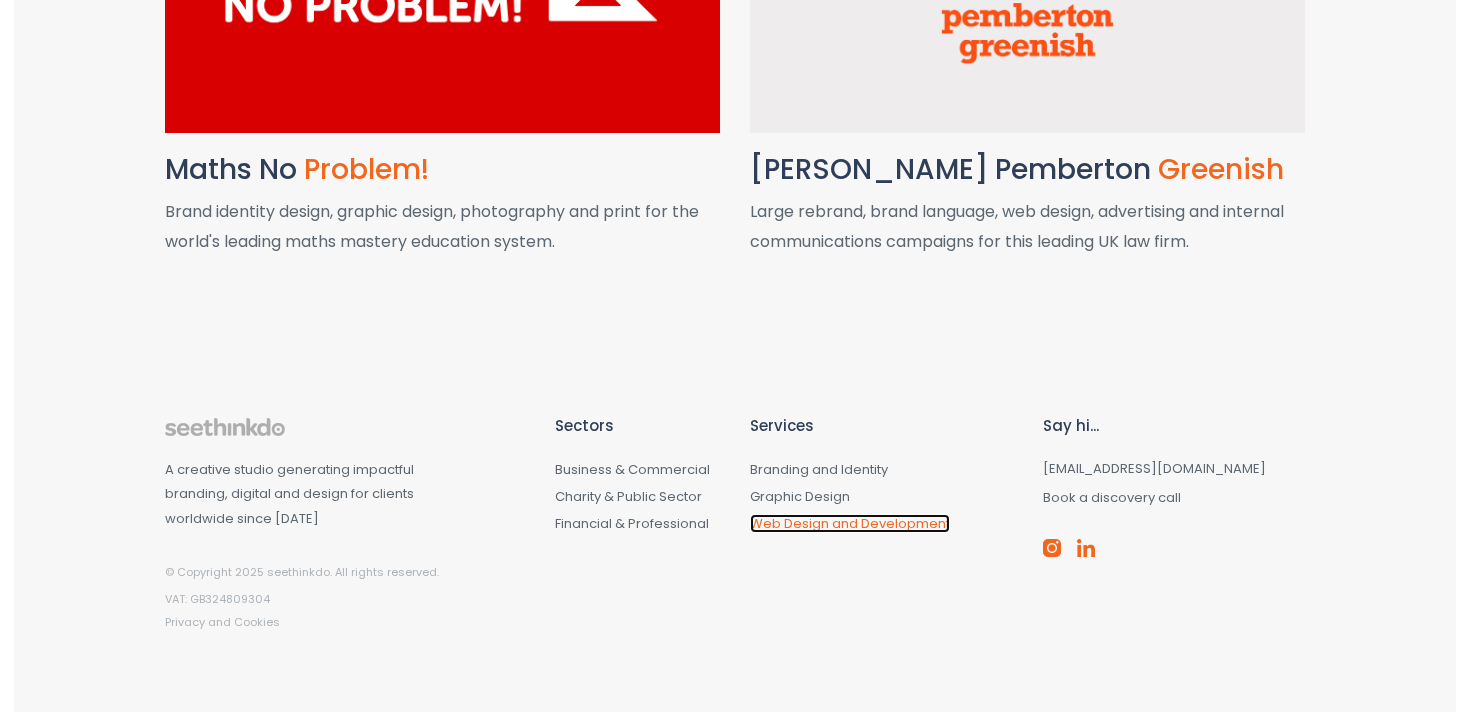 click on "Web Design and Development" at bounding box center (850, 523) 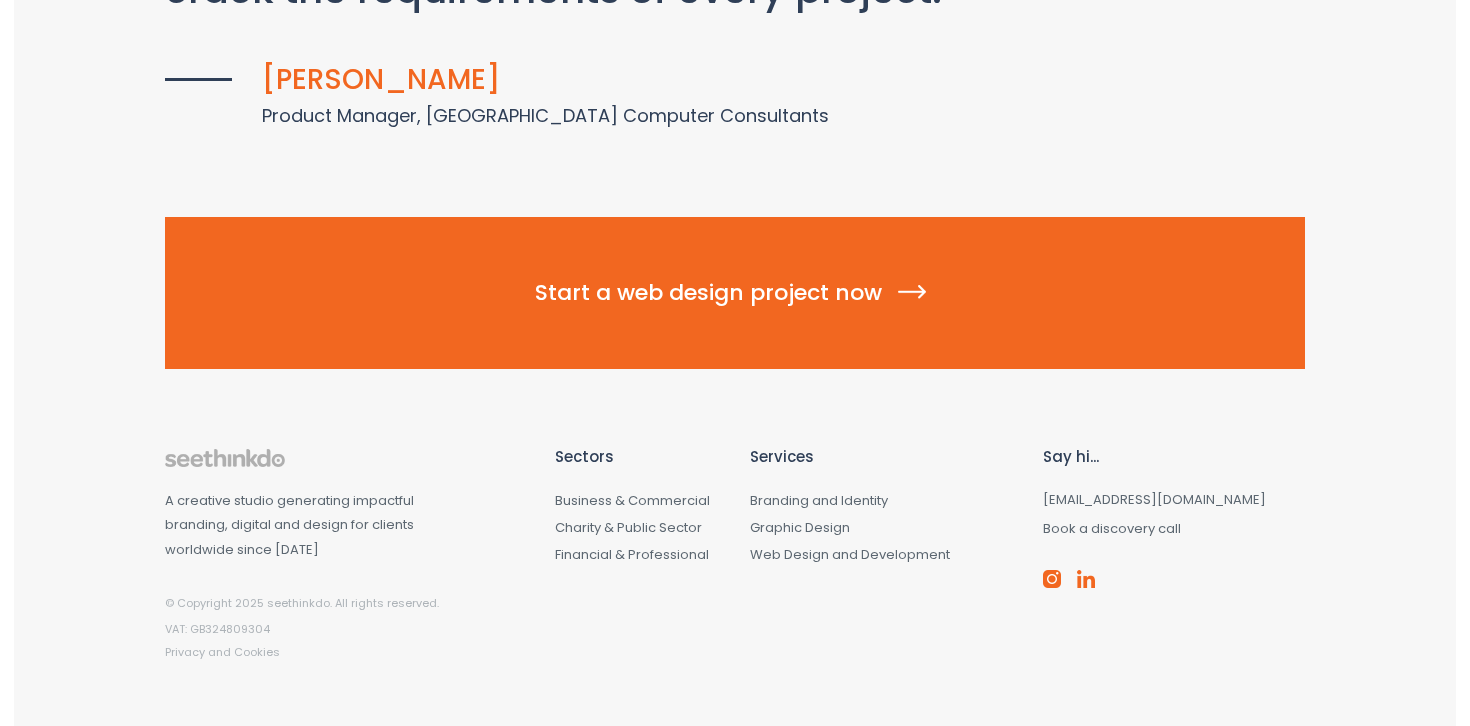 scroll, scrollTop: 3329, scrollLeft: 0, axis: vertical 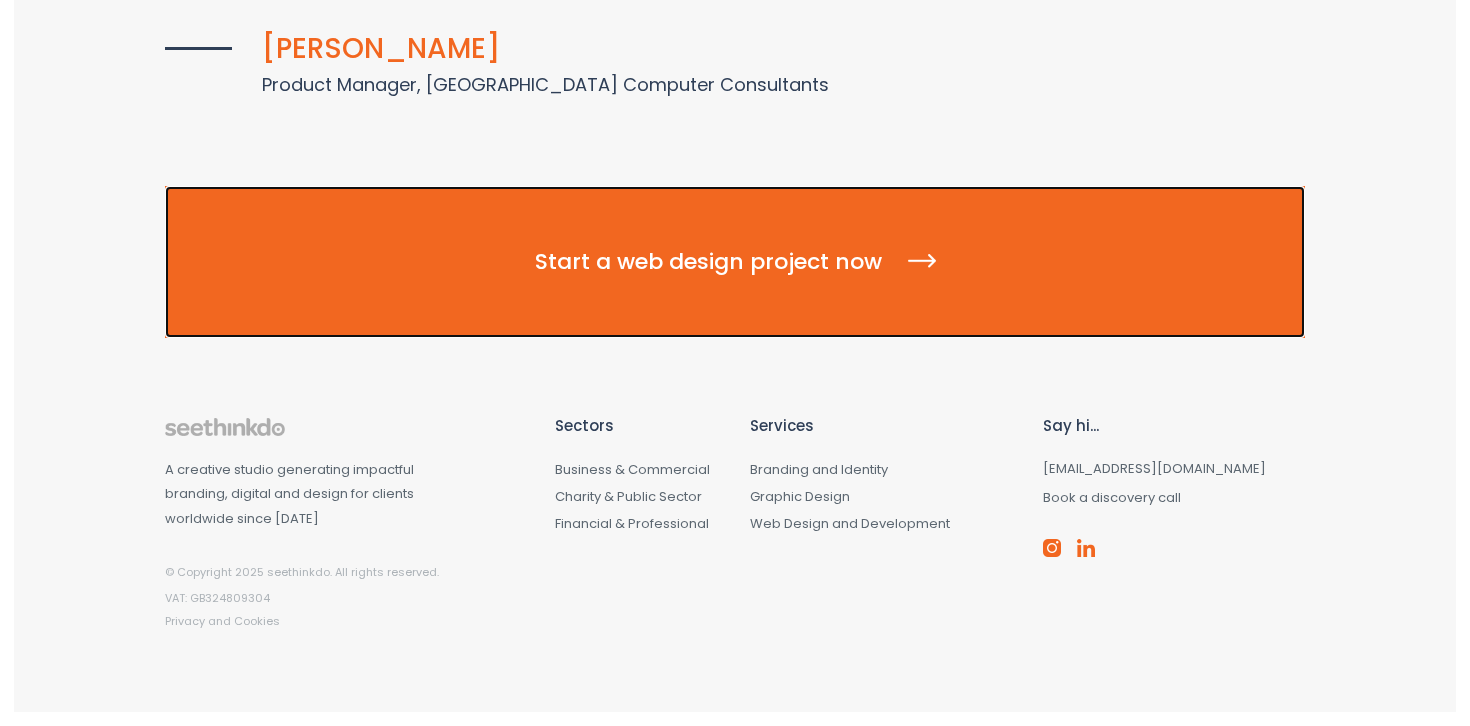 click on "Start a web design project now" at bounding box center [735, 261] 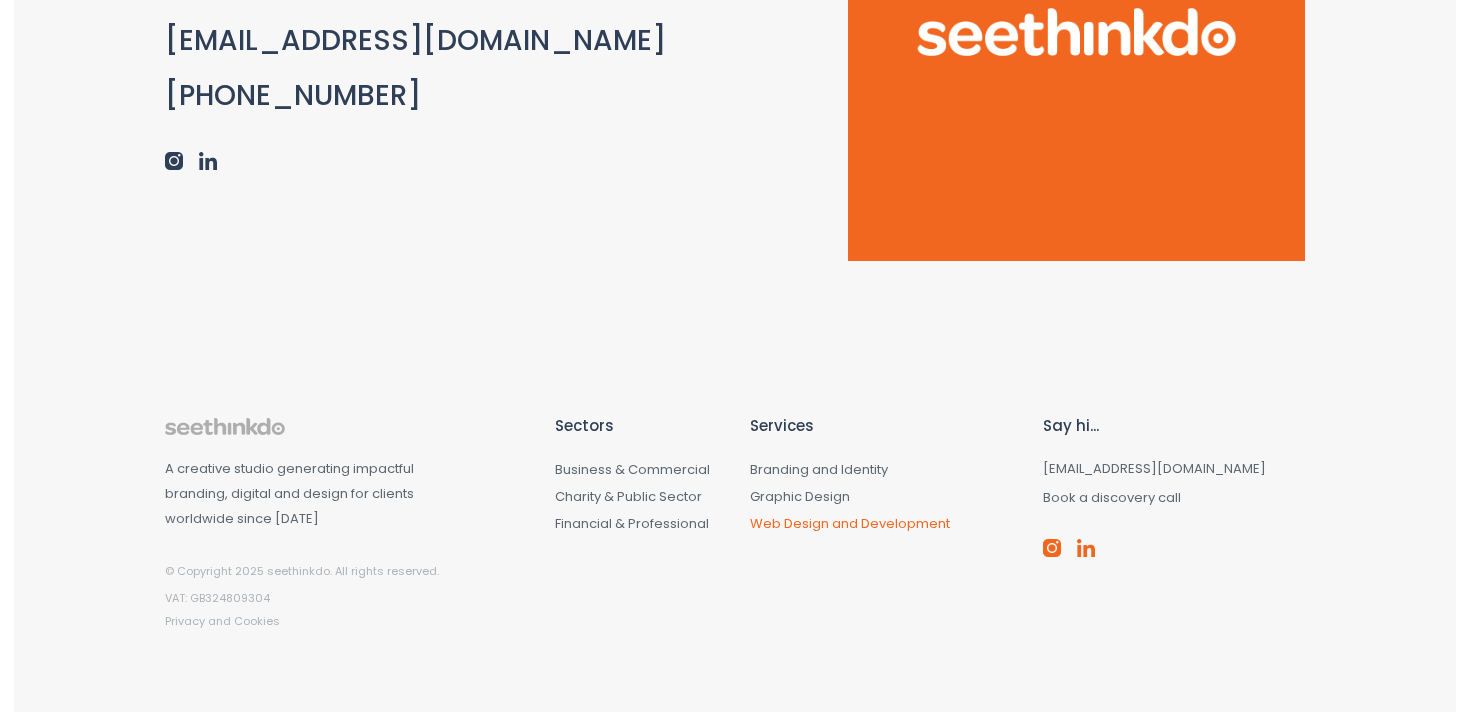 scroll, scrollTop: 0, scrollLeft: 0, axis: both 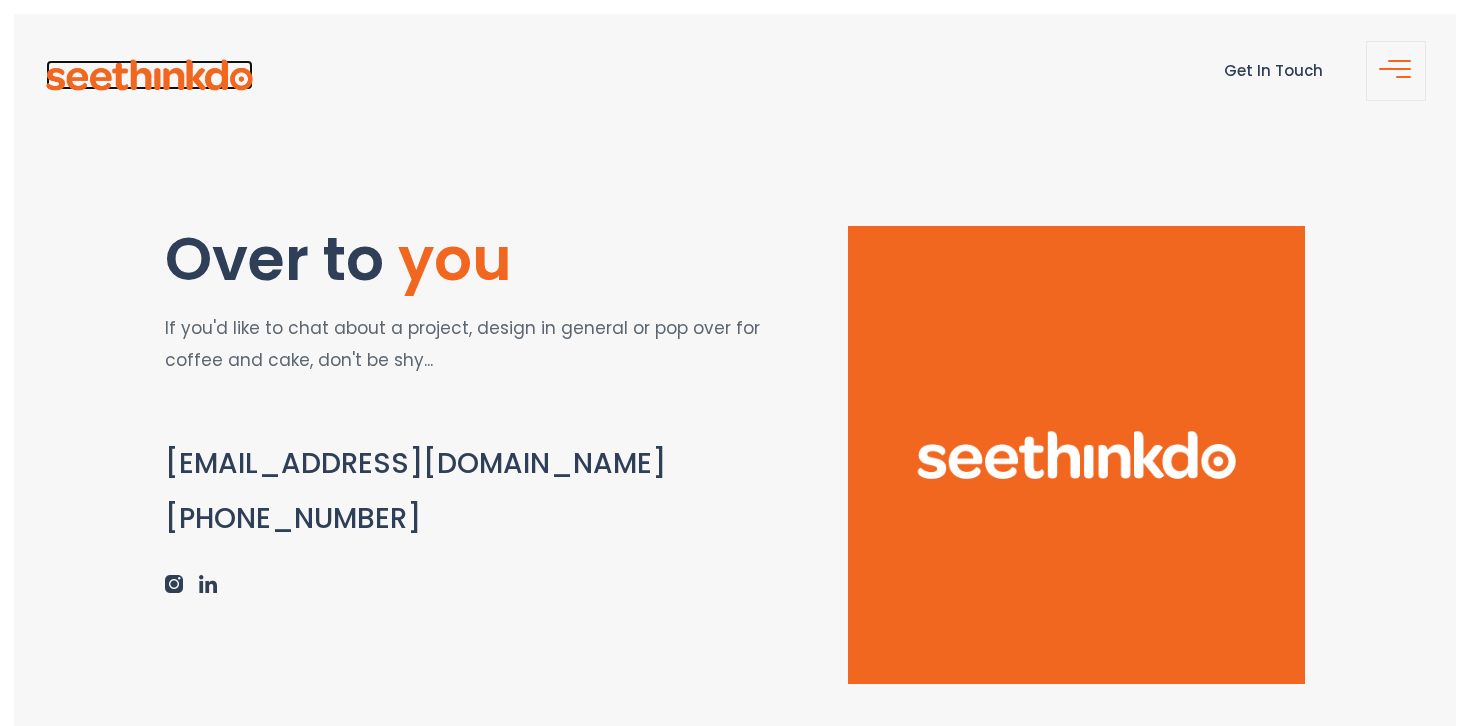 click at bounding box center [149, 75] 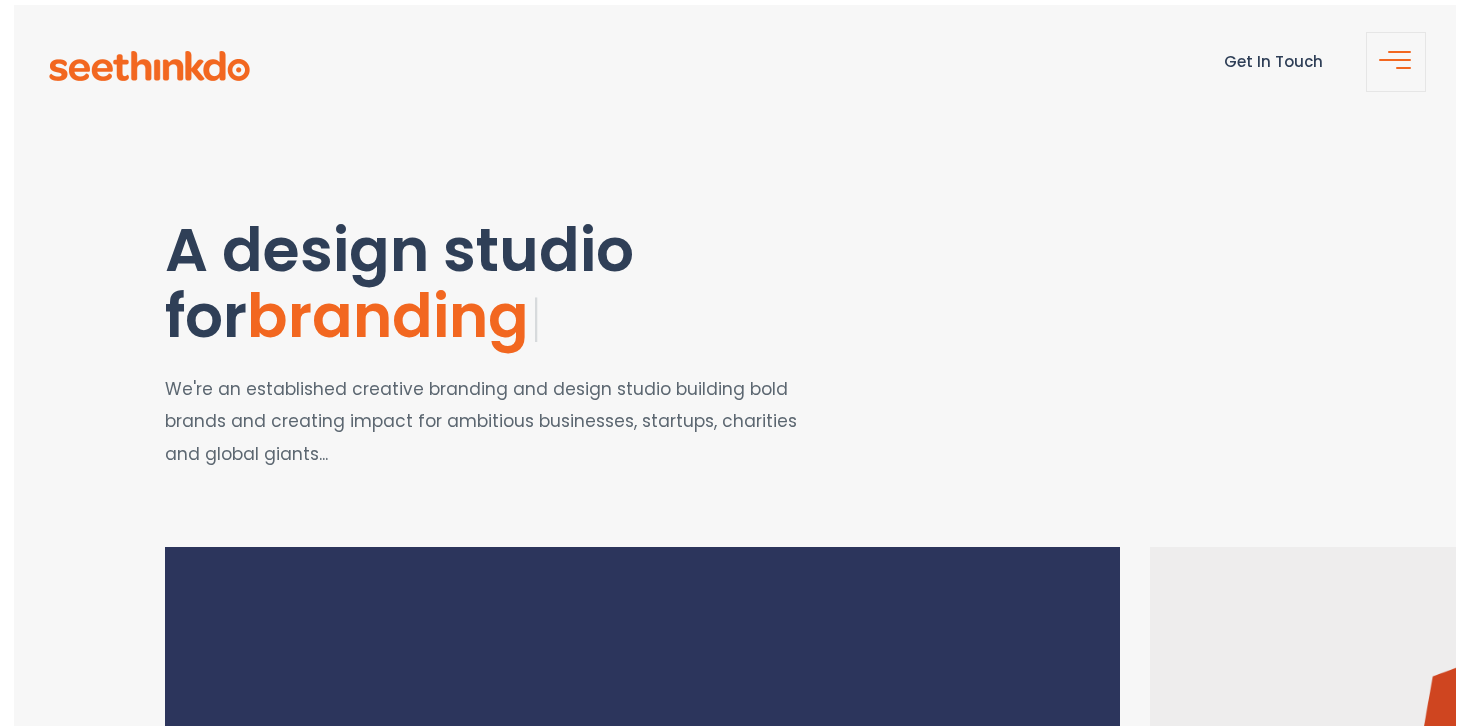 scroll, scrollTop: 12, scrollLeft: 0, axis: vertical 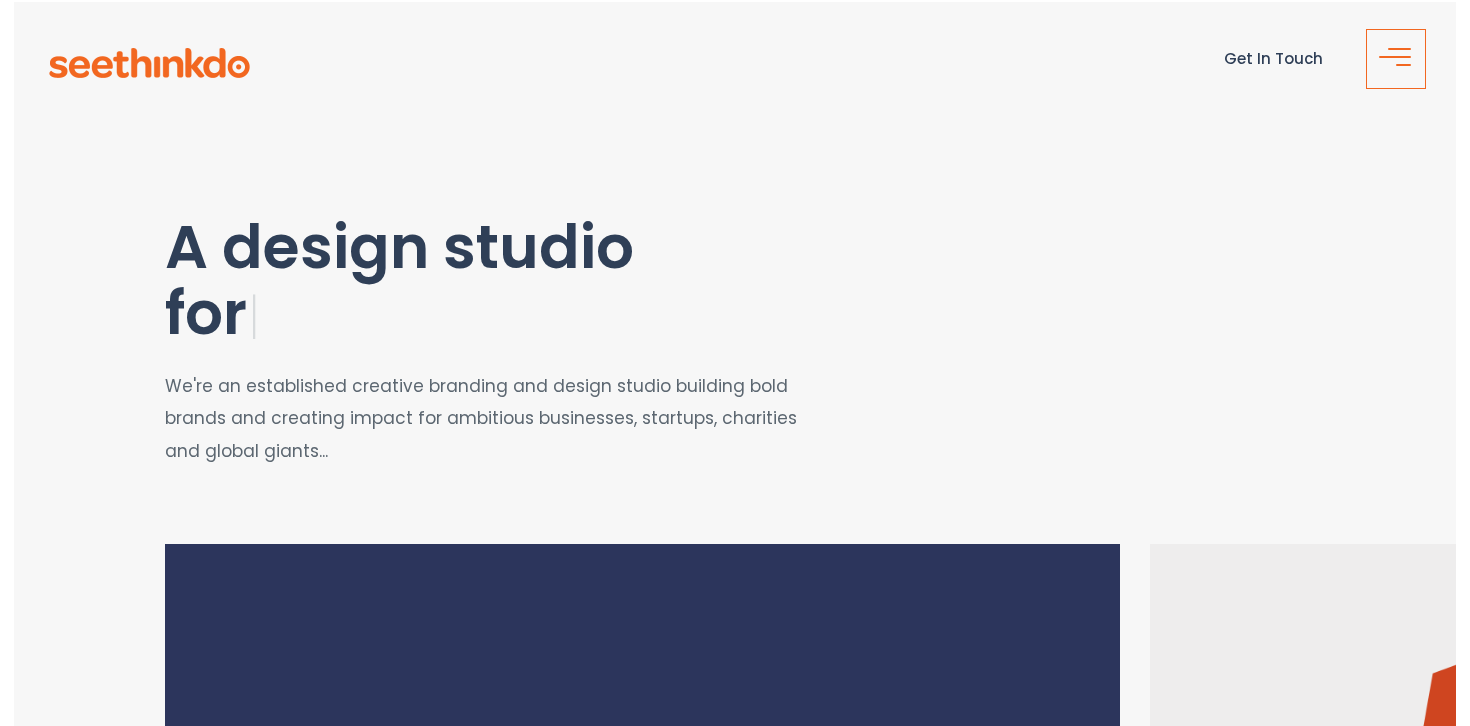 click at bounding box center [1396, 59] 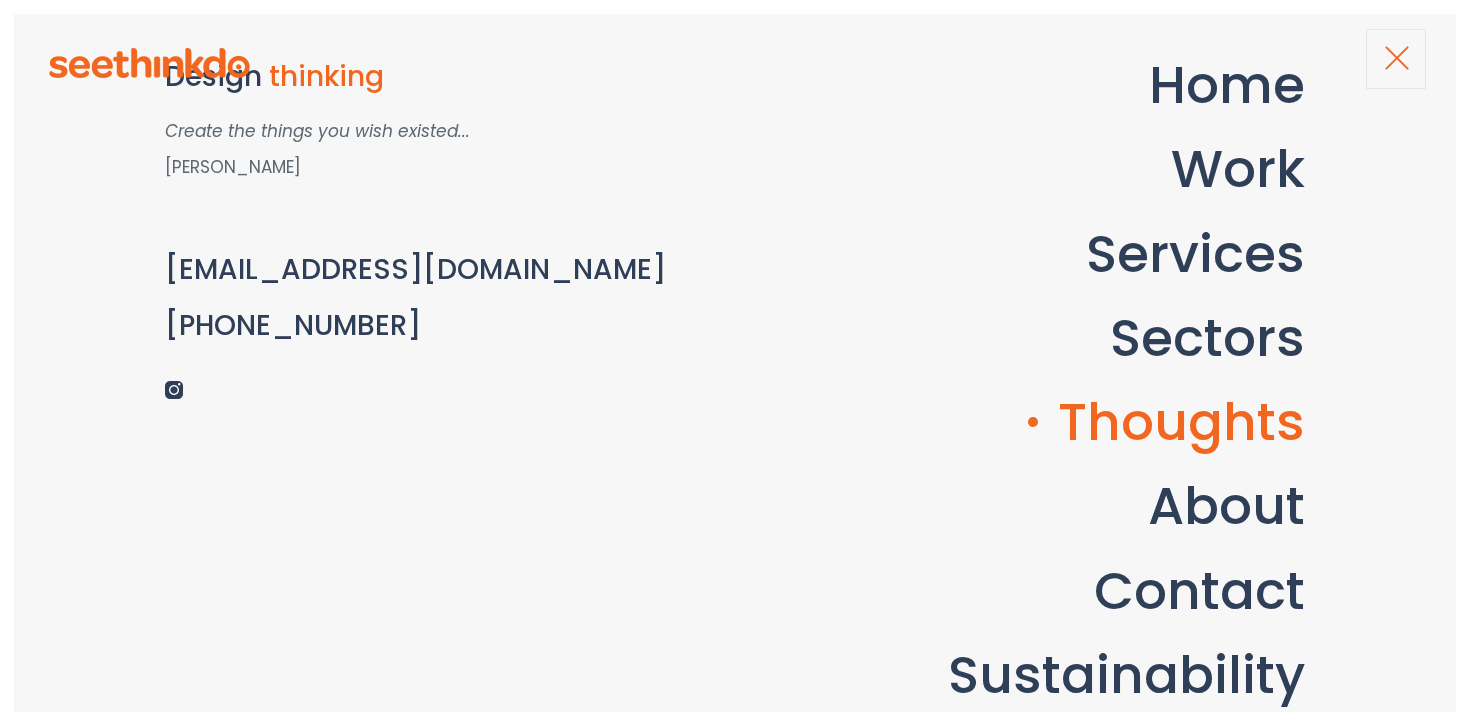 scroll, scrollTop: 206, scrollLeft: 0, axis: vertical 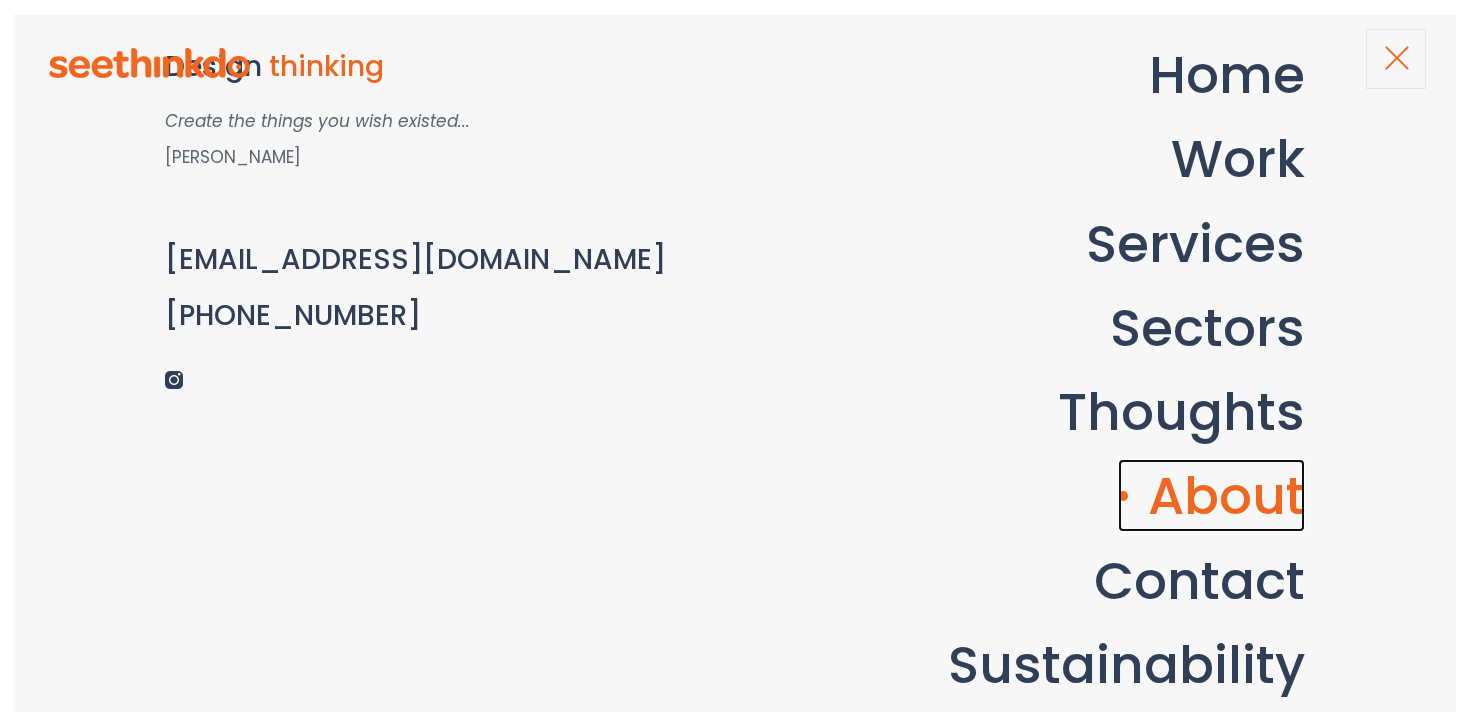 click on "About" at bounding box center [1211, 495] 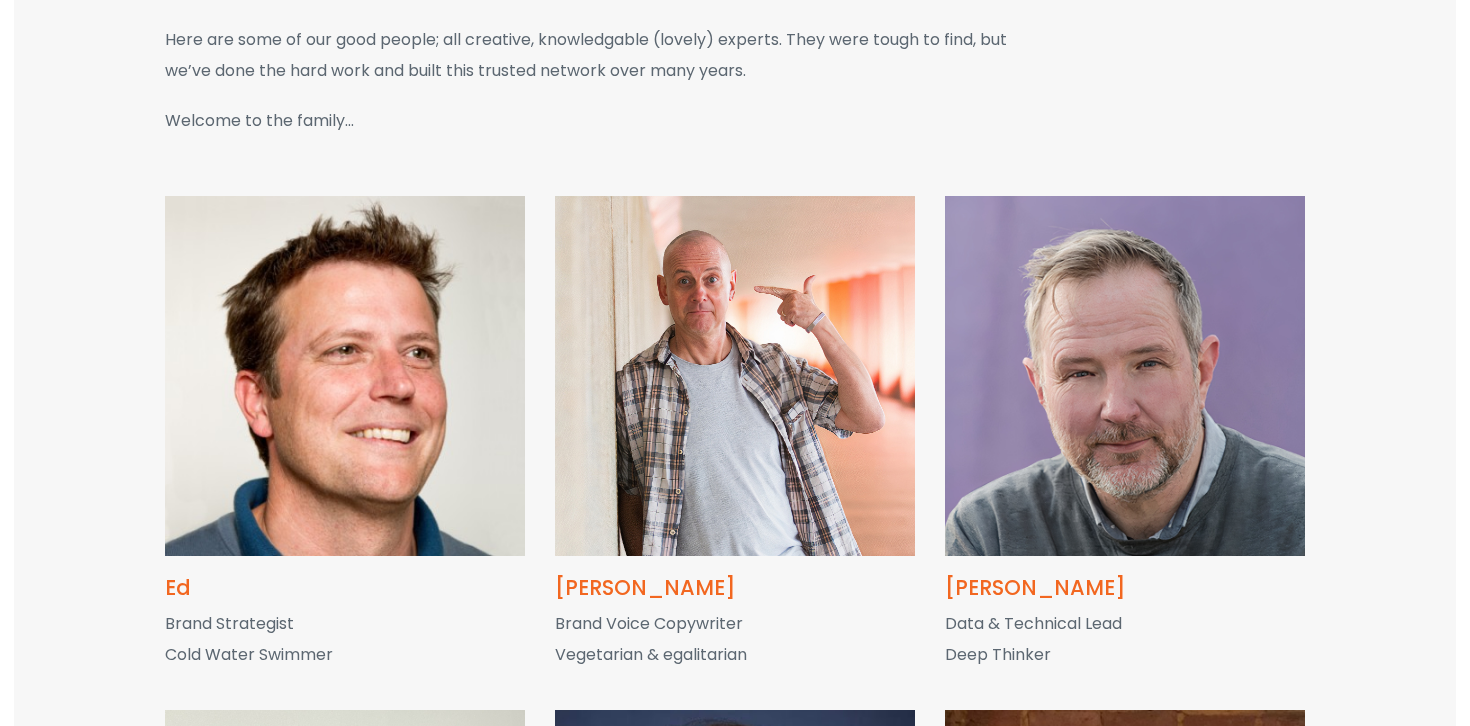 scroll, scrollTop: 3033, scrollLeft: 0, axis: vertical 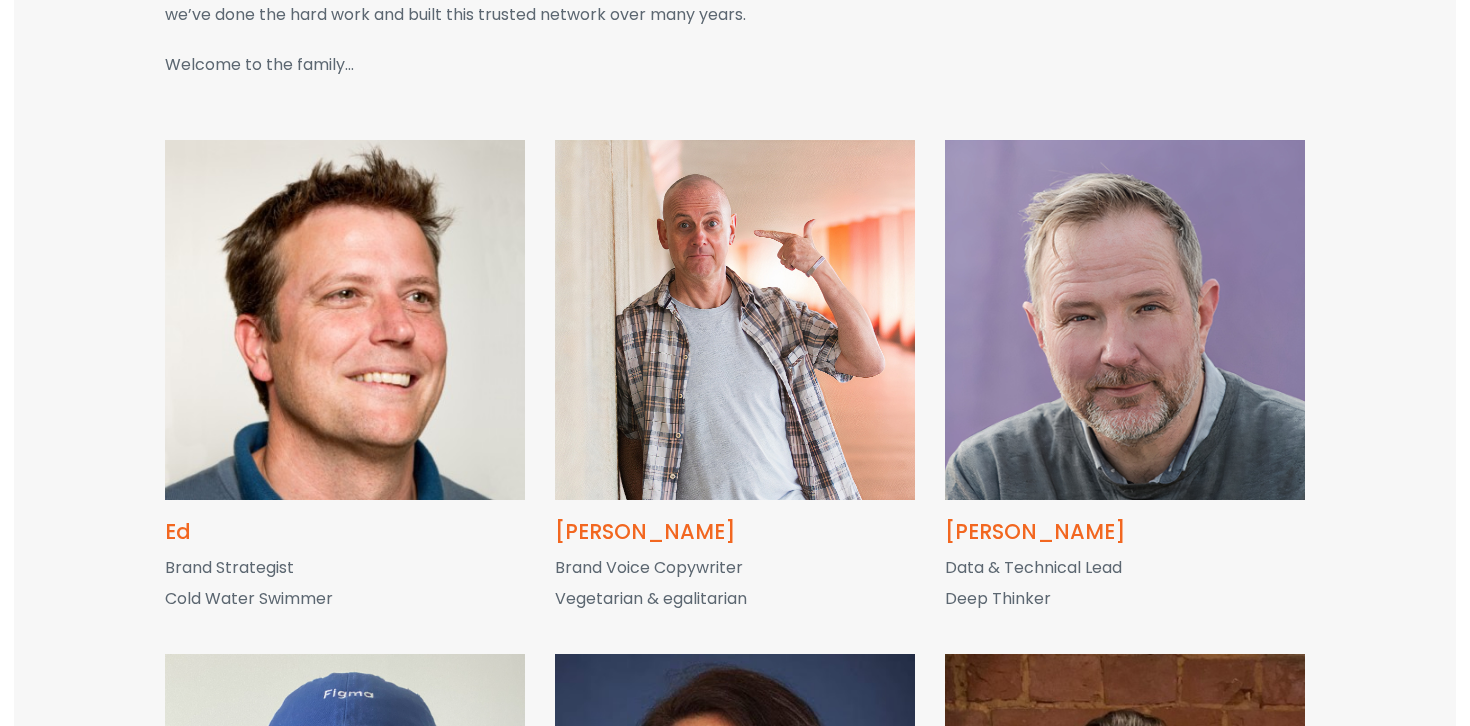 click at bounding box center [345, 320] 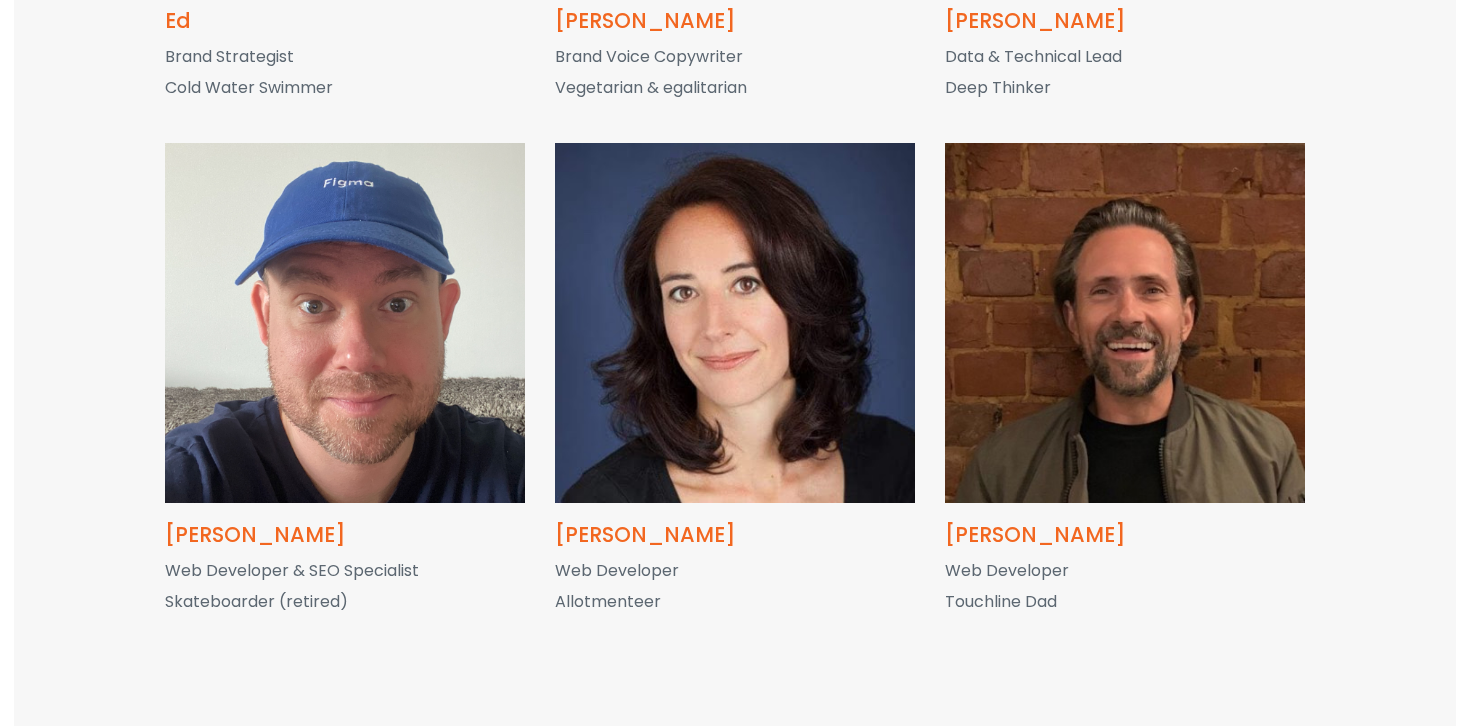 scroll, scrollTop: 3567, scrollLeft: 0, axis: vertical 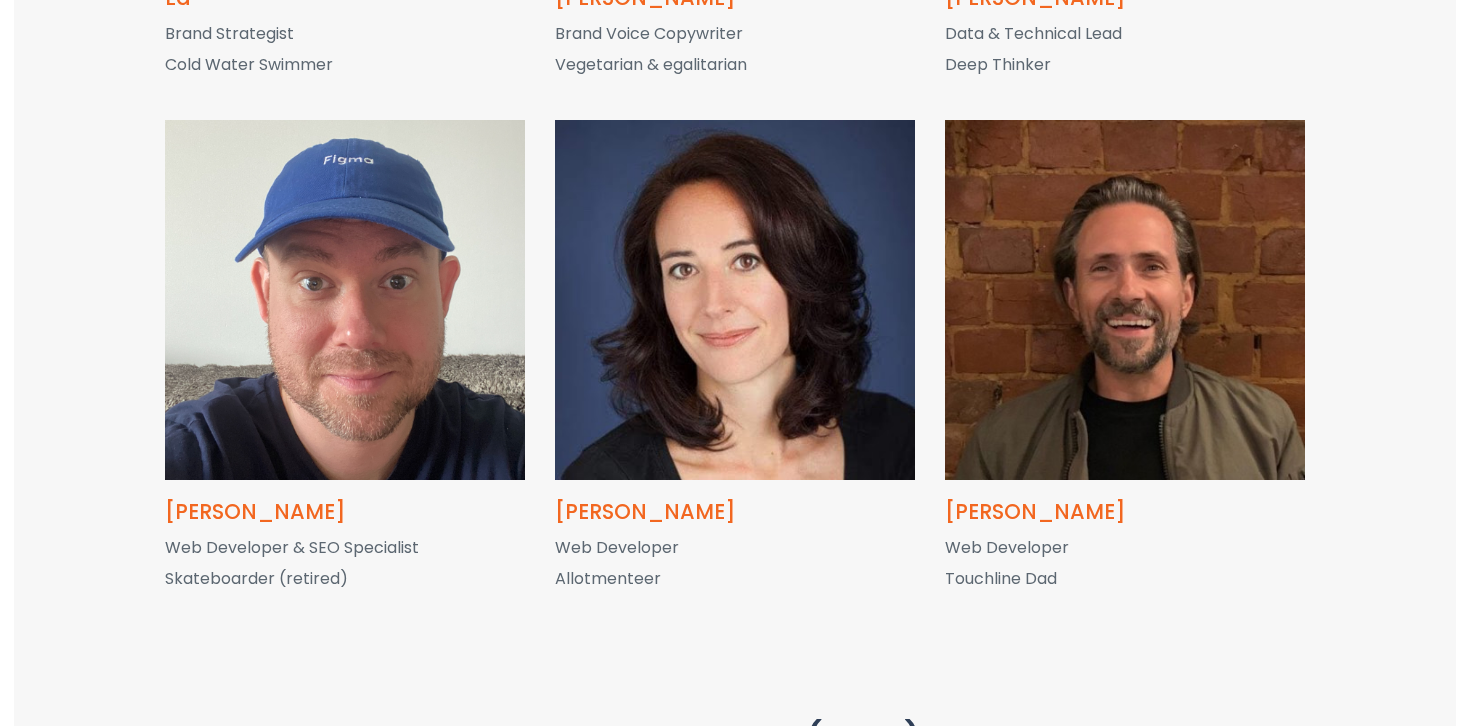 click on "Web Developer
Allotmenteer" at bounding box center [735, 563] 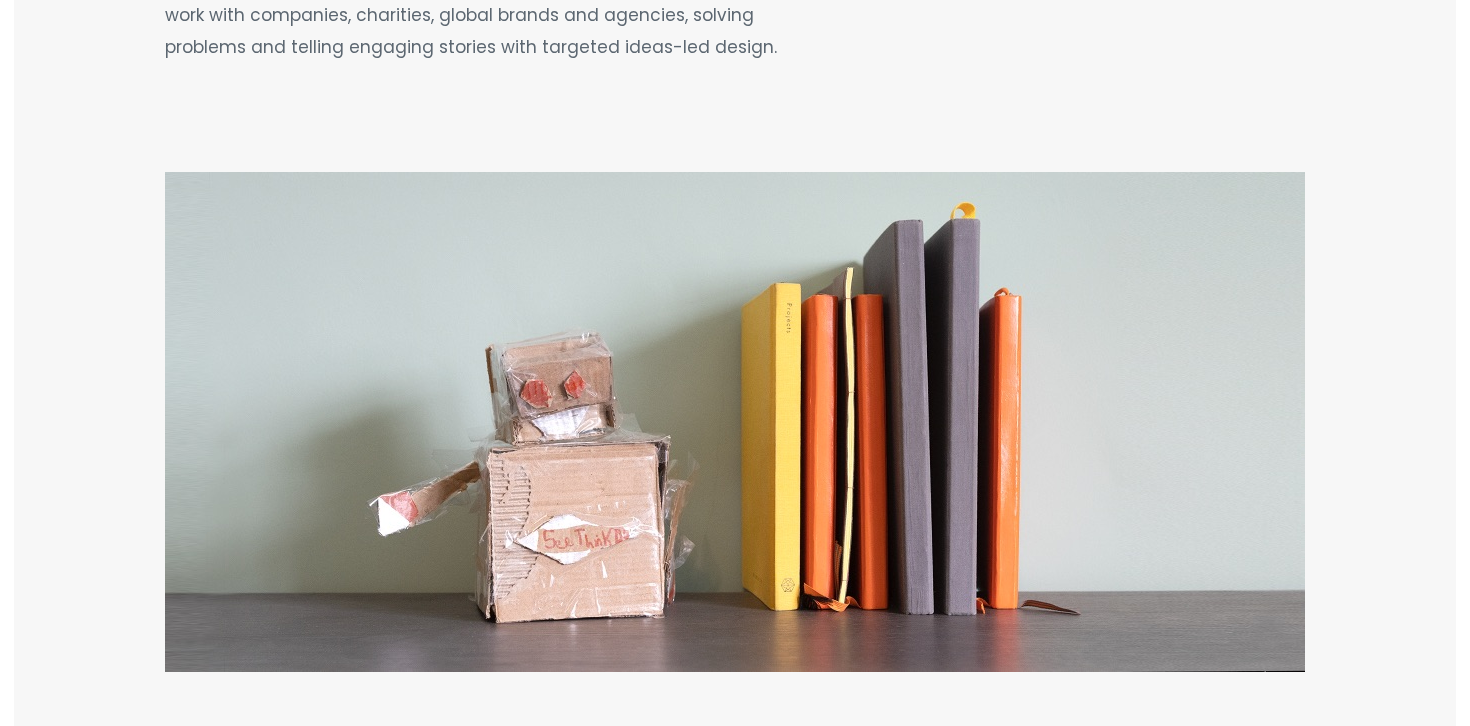 scroll, scrollTop: 0, scrollLeft: 0, axis: both 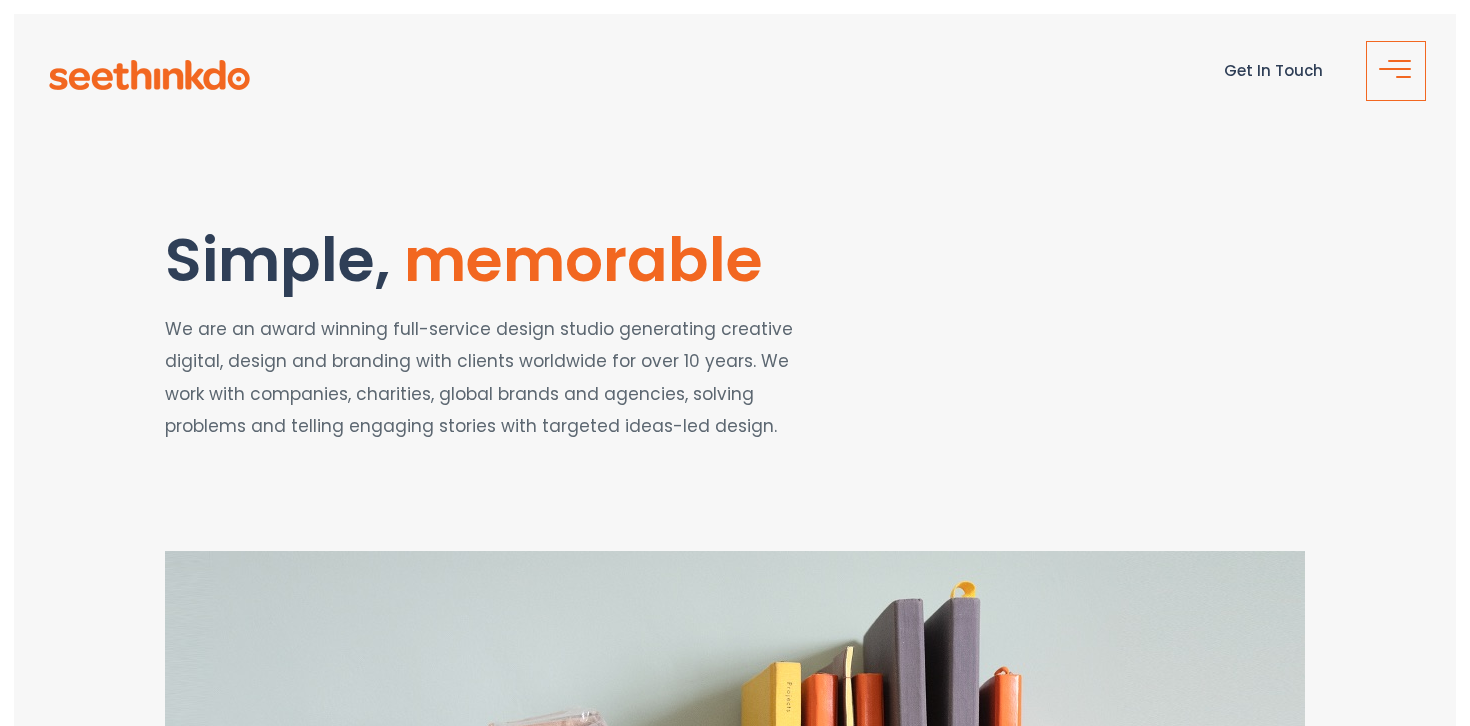 click at bounding box center (1402, 78) 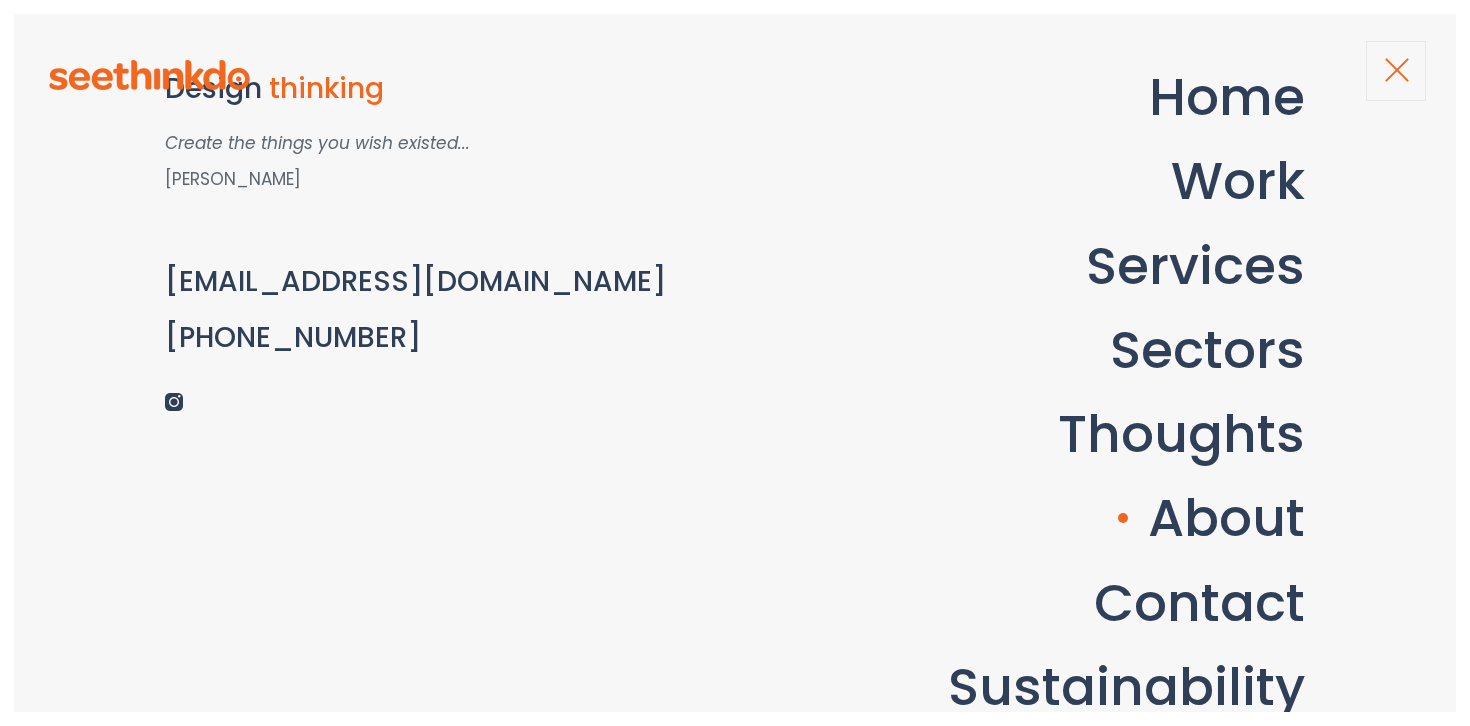 scroll, scrollTop: 189, scrollLeft: 0, axis: vertical 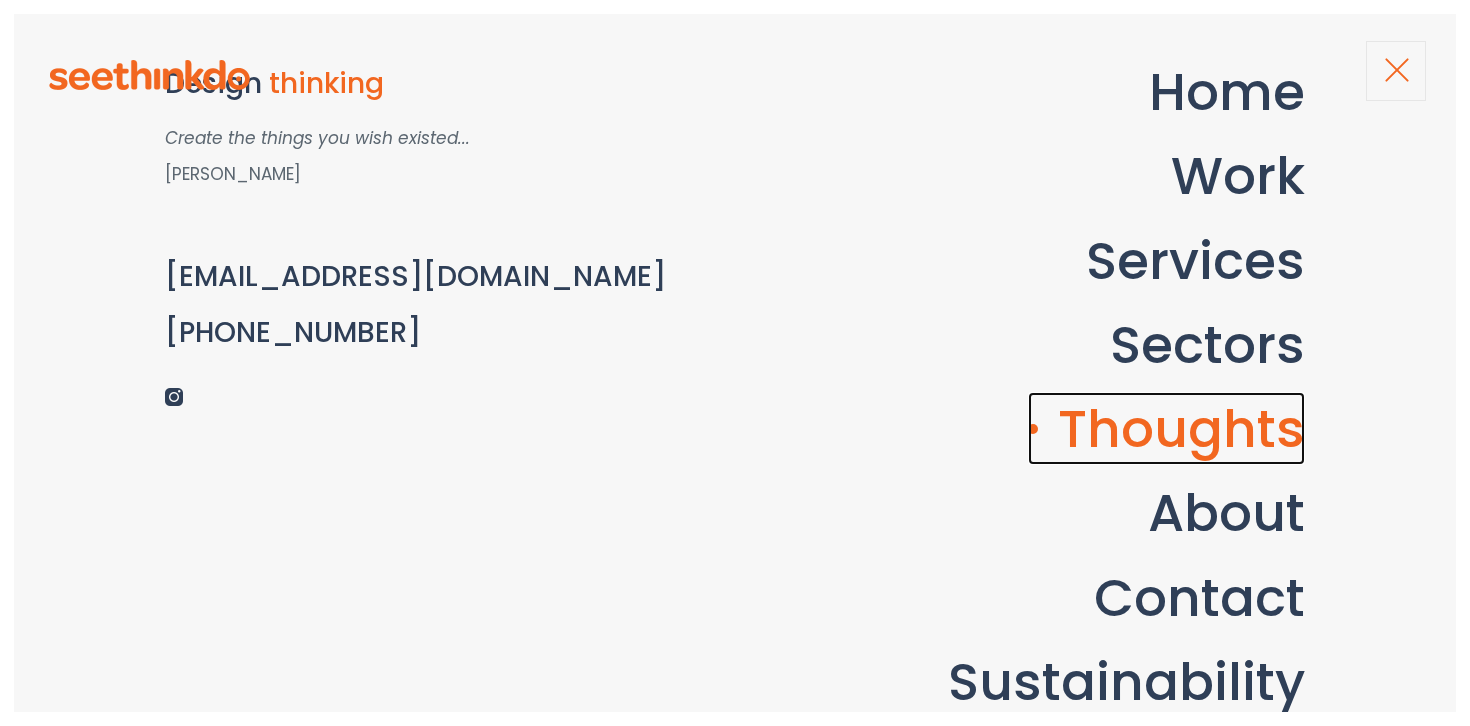 click on "Thoughts" at bounding box center [1166, 428] 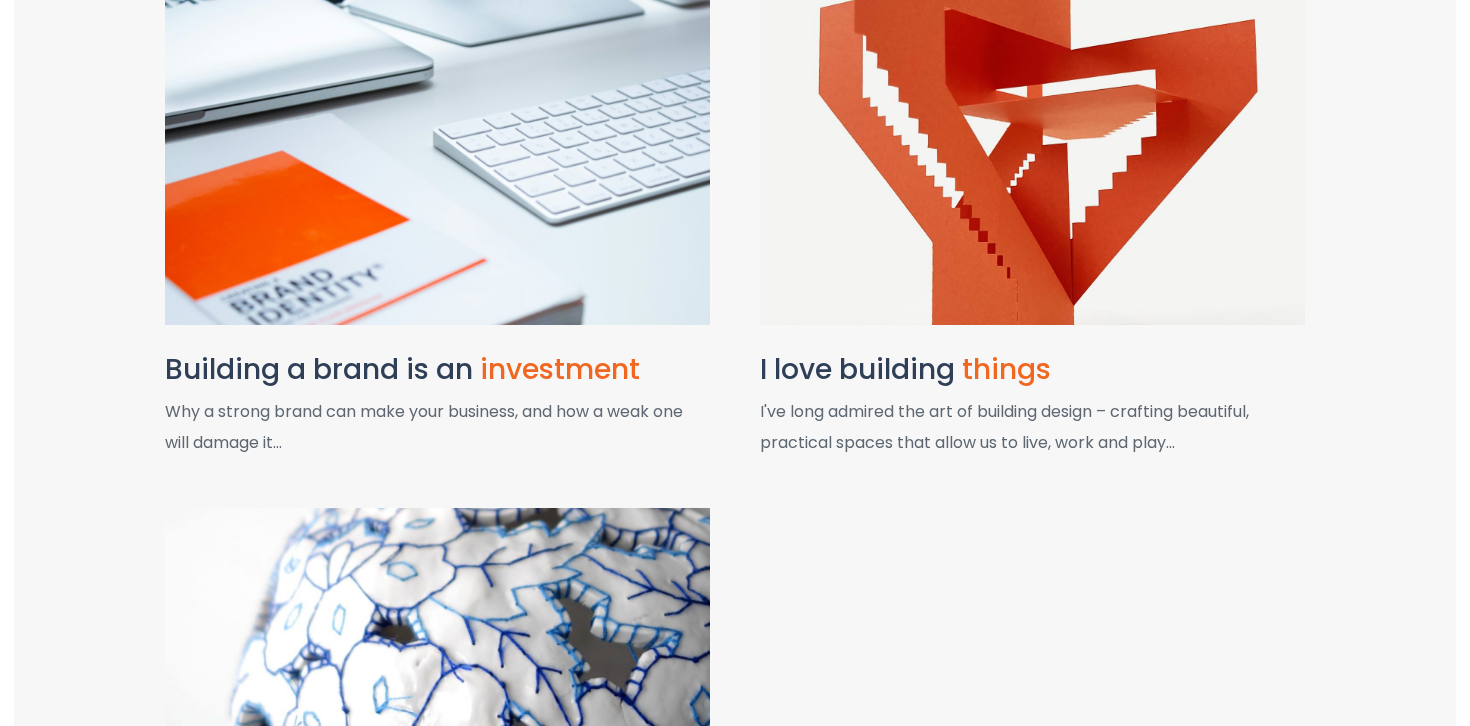scroll, scrollTop: 0, scrollLeft: 0, axis: both 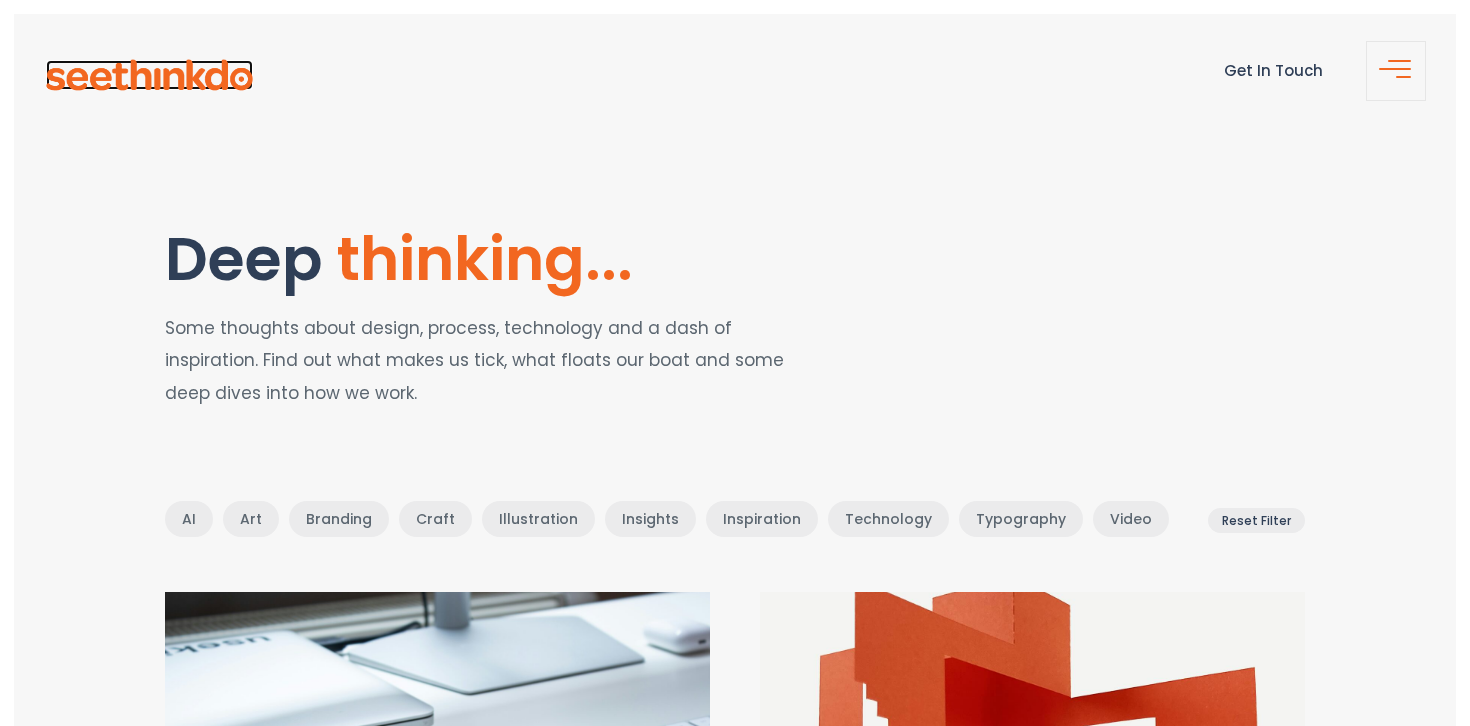 click at bounding box center (149, 75) 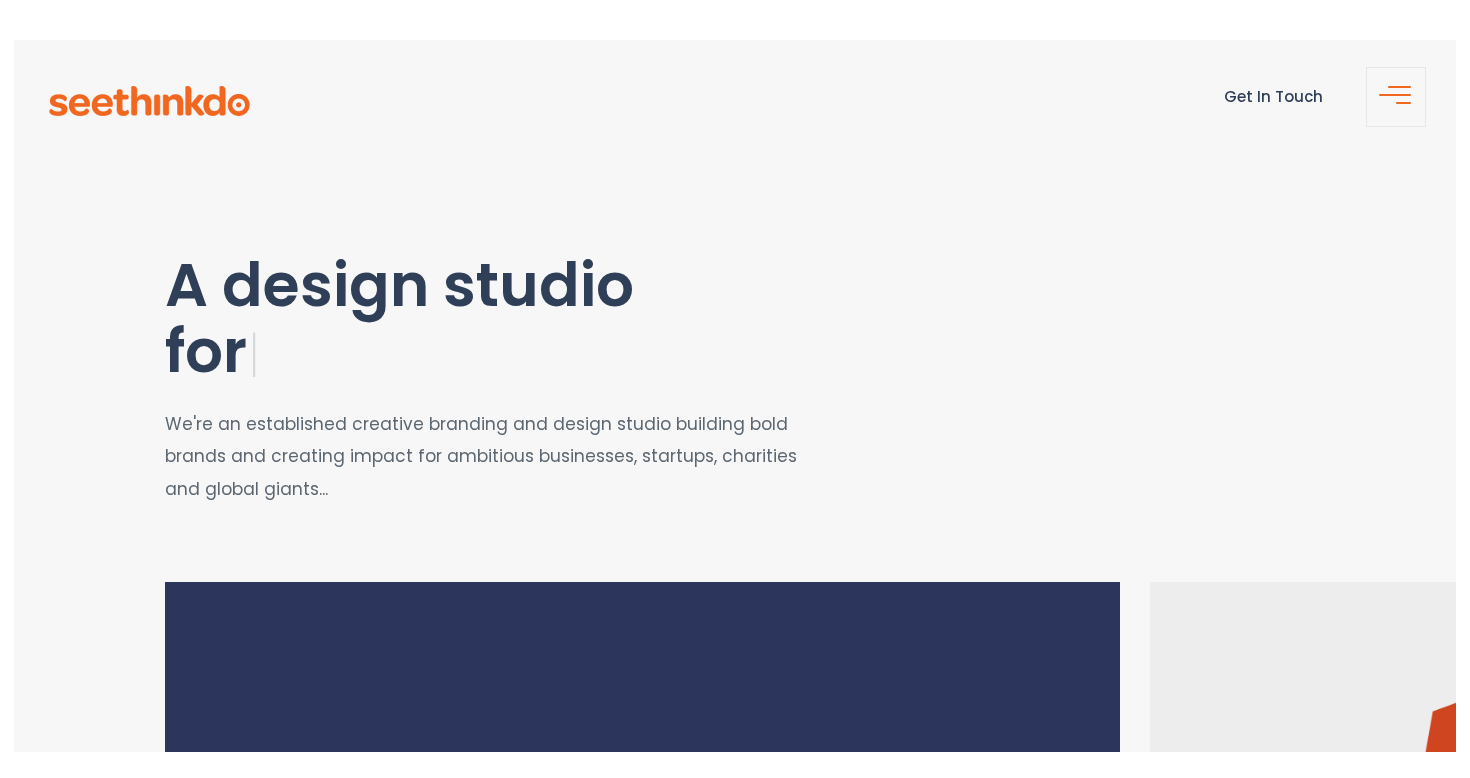 scroll, scrollTop: 0, scrollLeft: 0, axis: both 